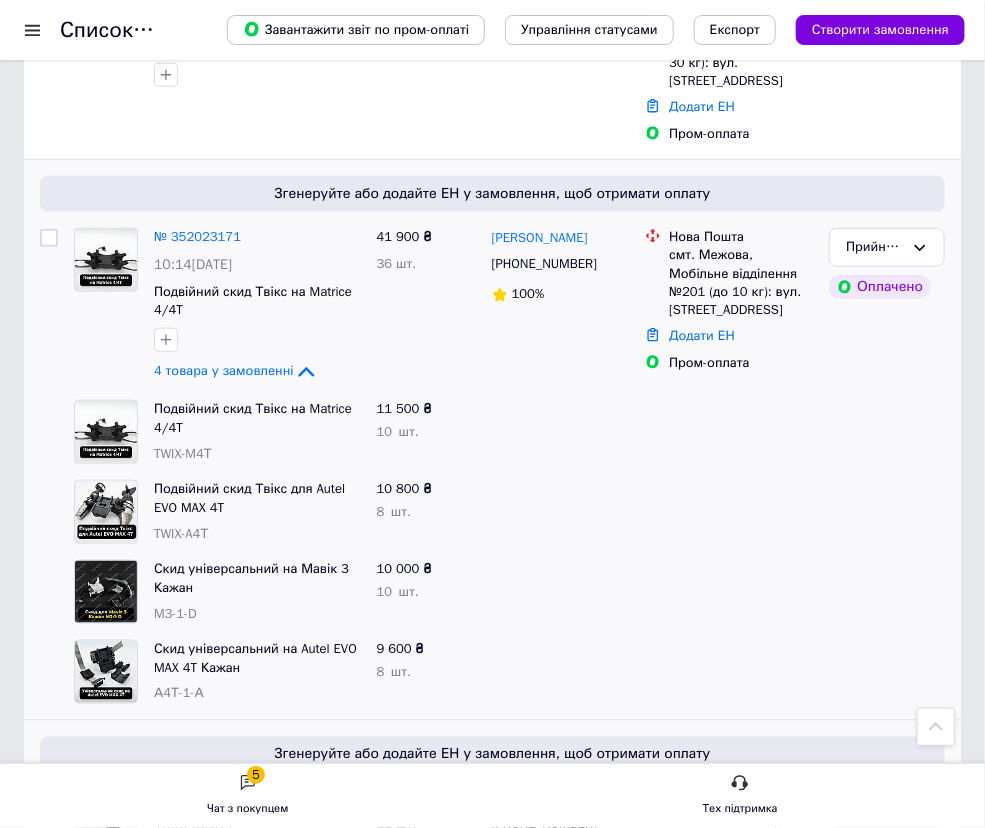 scroll, scrollTop: 360, scrollLeft: 0, axis: vertical 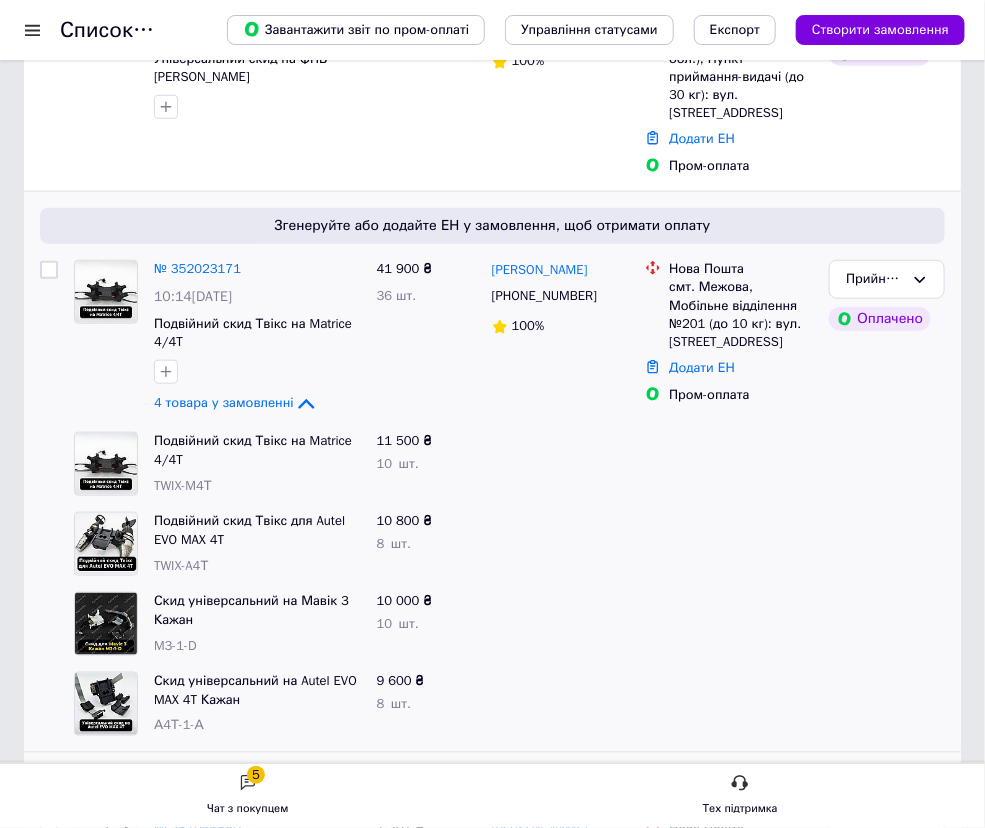 click at bounding box center (560, 464) 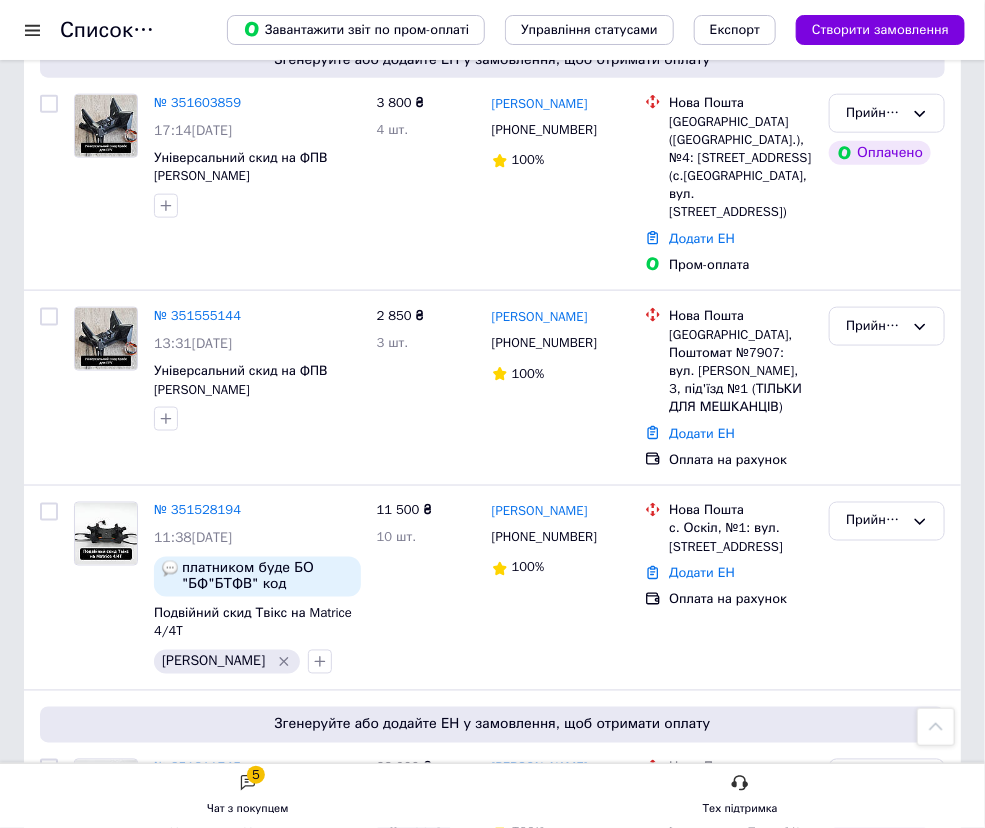 scroll, scrollTop: 2906, scrollLeft: 0, axis: vertical 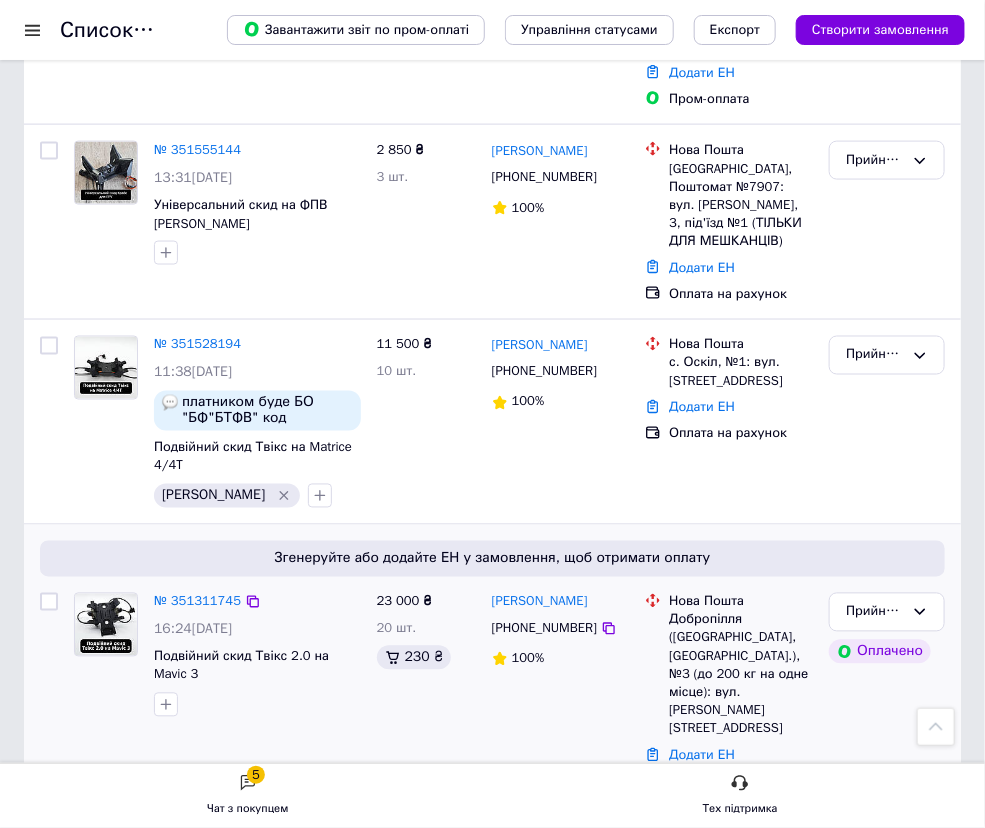 click on "23 000 ₴ 20 шт. 230 ₴" at bounding box center (426, 692) 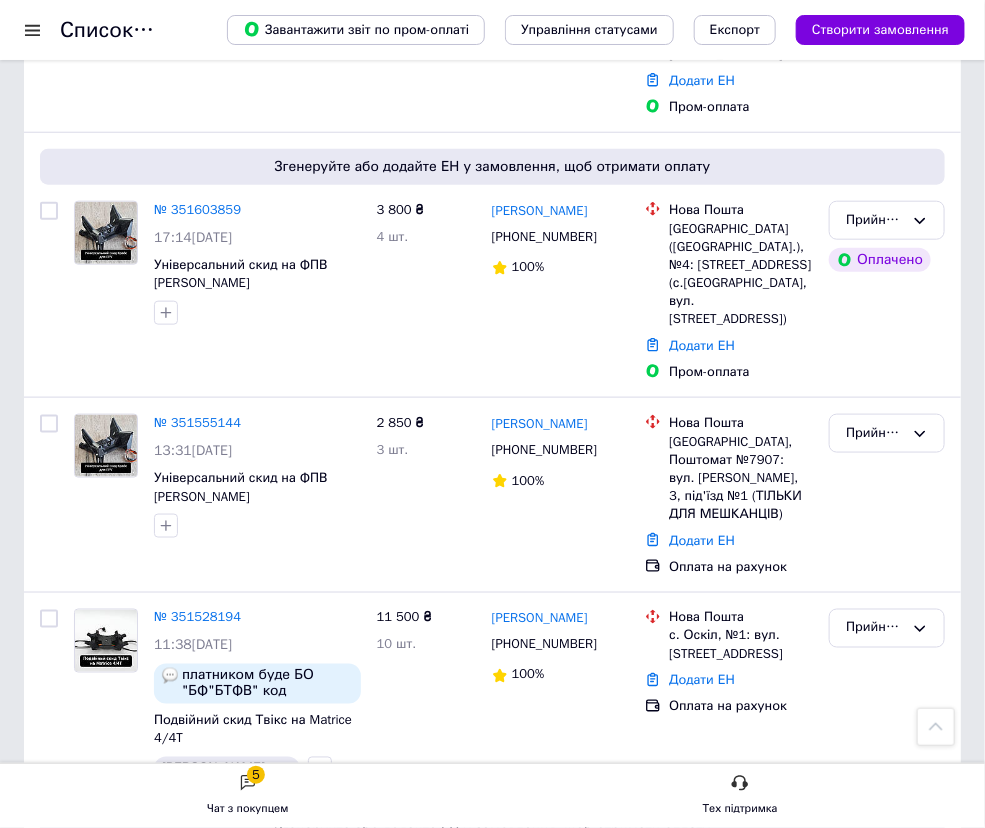 scroll, scrollTop: 2542, scrollLeft: 0, axis: vertical 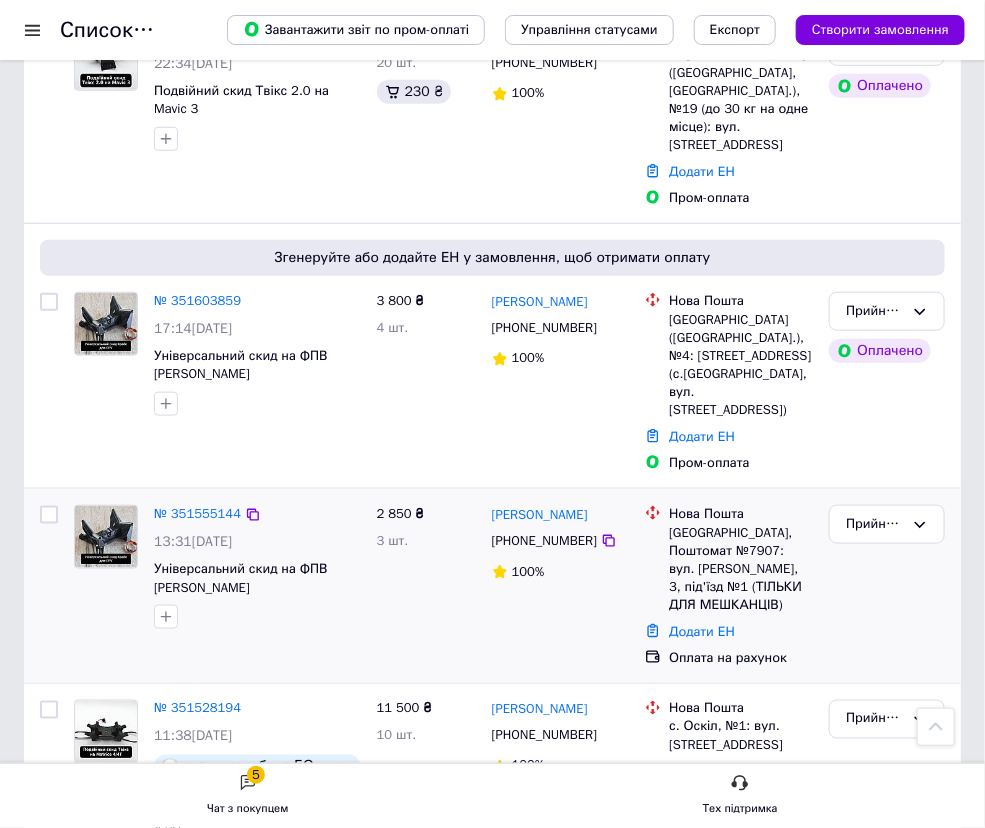 click on "2 850 ₴ 3 шт." at bounding box center (426, 586) 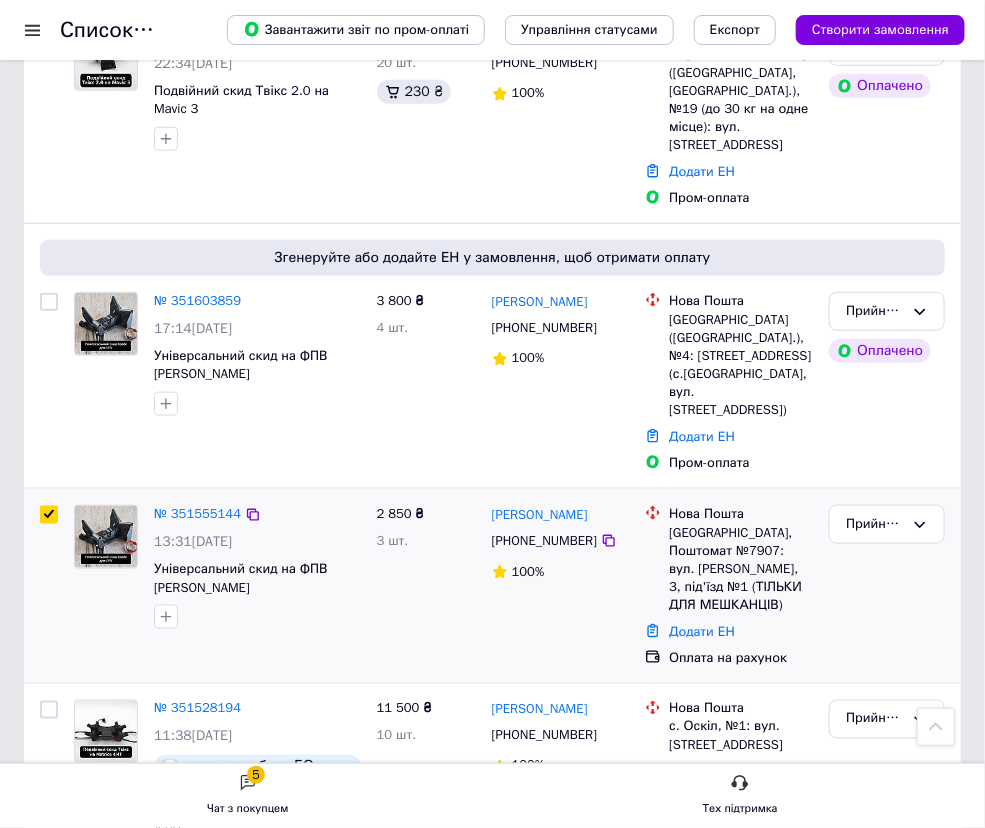 checkbox on "true" 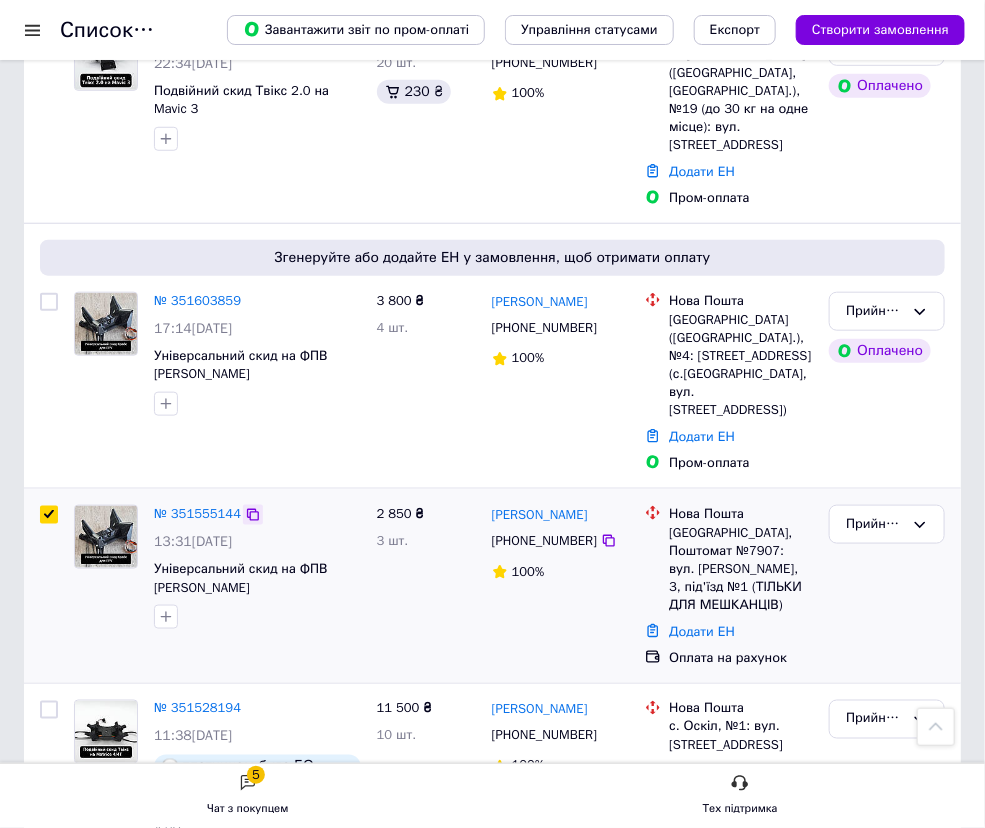 click 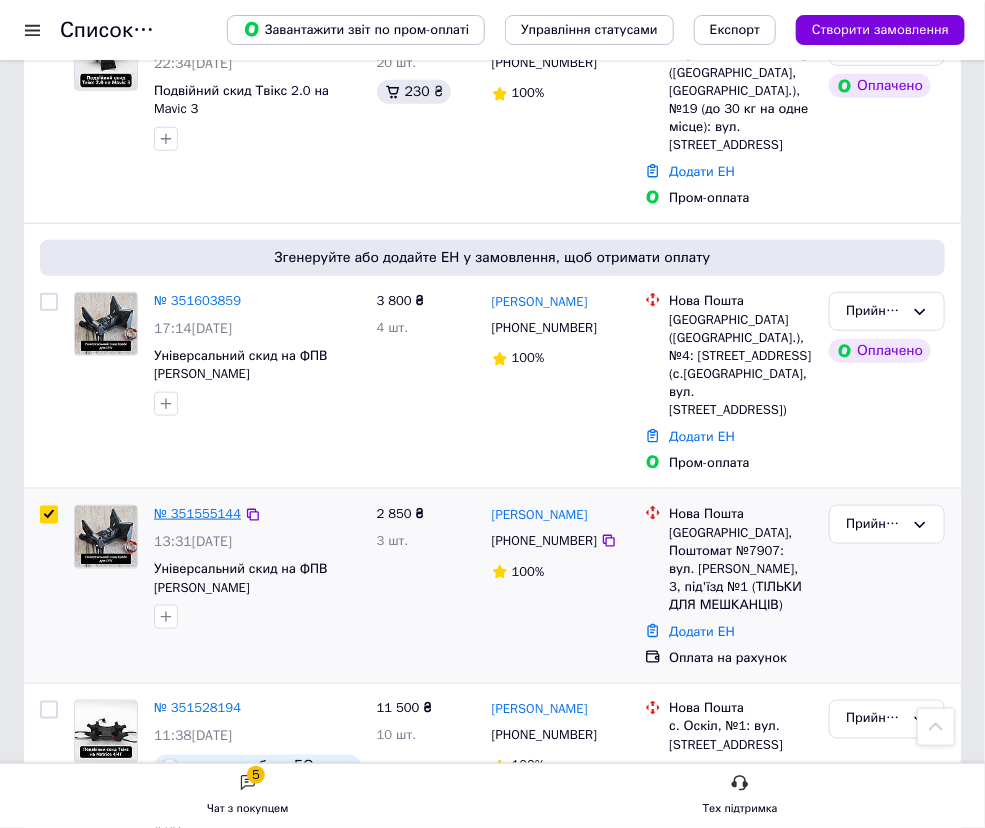 click on "№ 351555144" at bounding box center (197, 513) 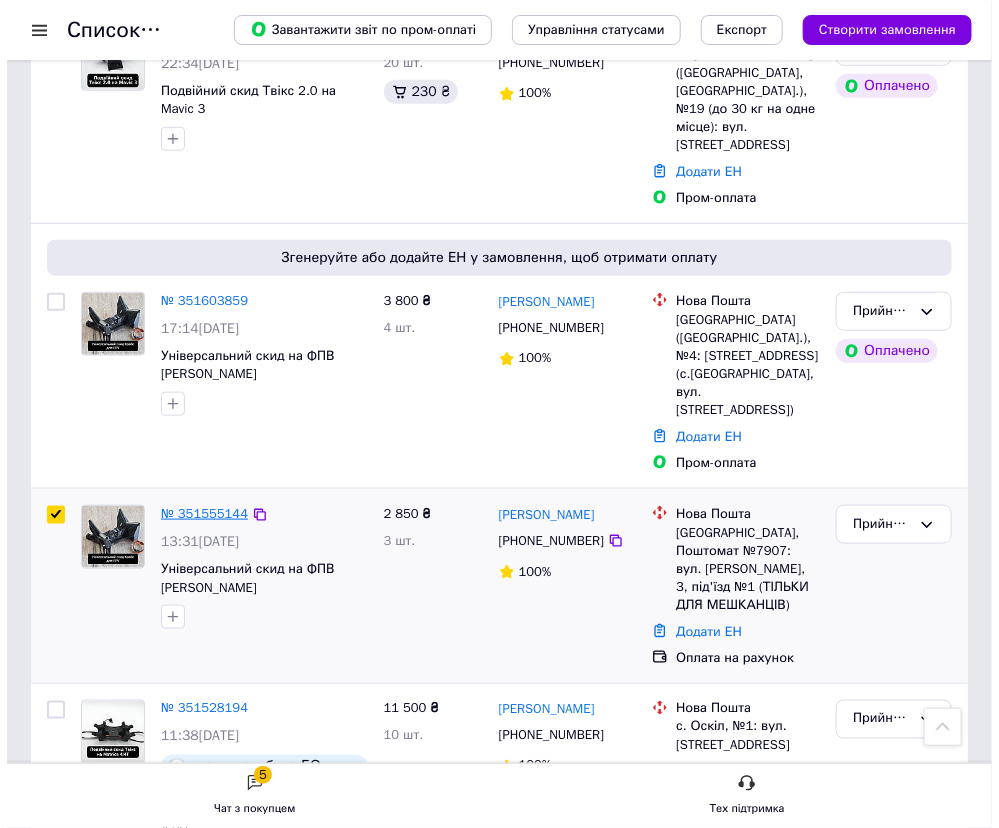 scroll, scrollTop: 0, scrollLeft: 0, axis: both 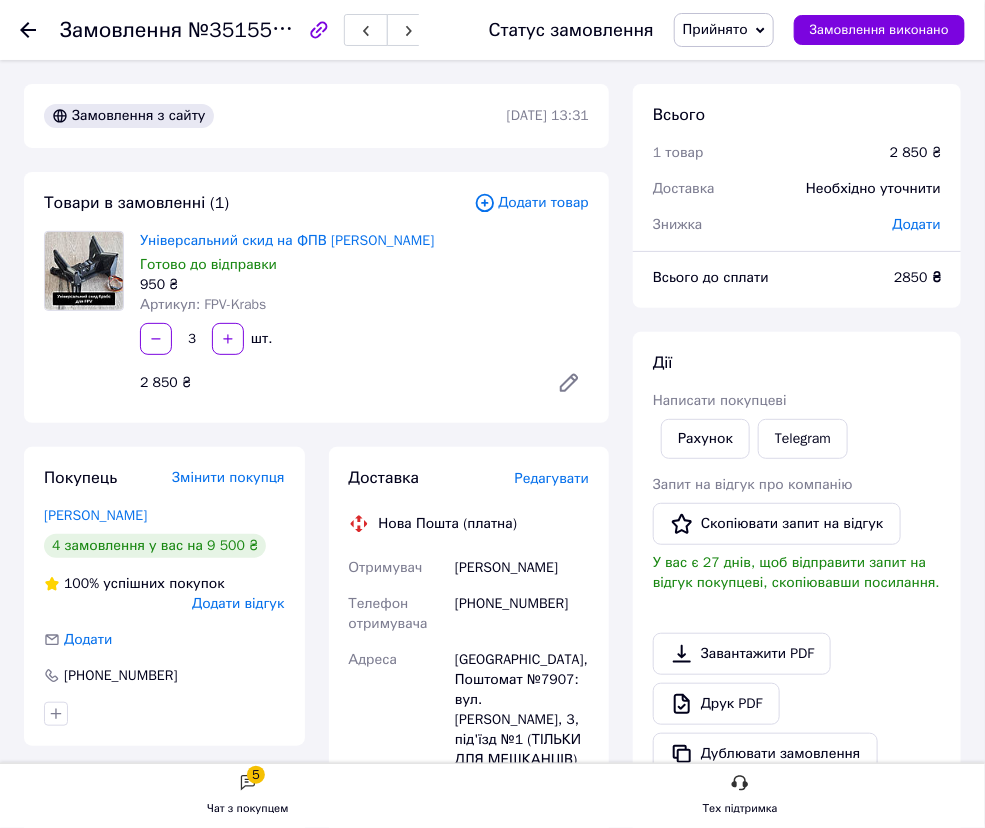 click on "Редагувати" at bounding box center (552, 478) 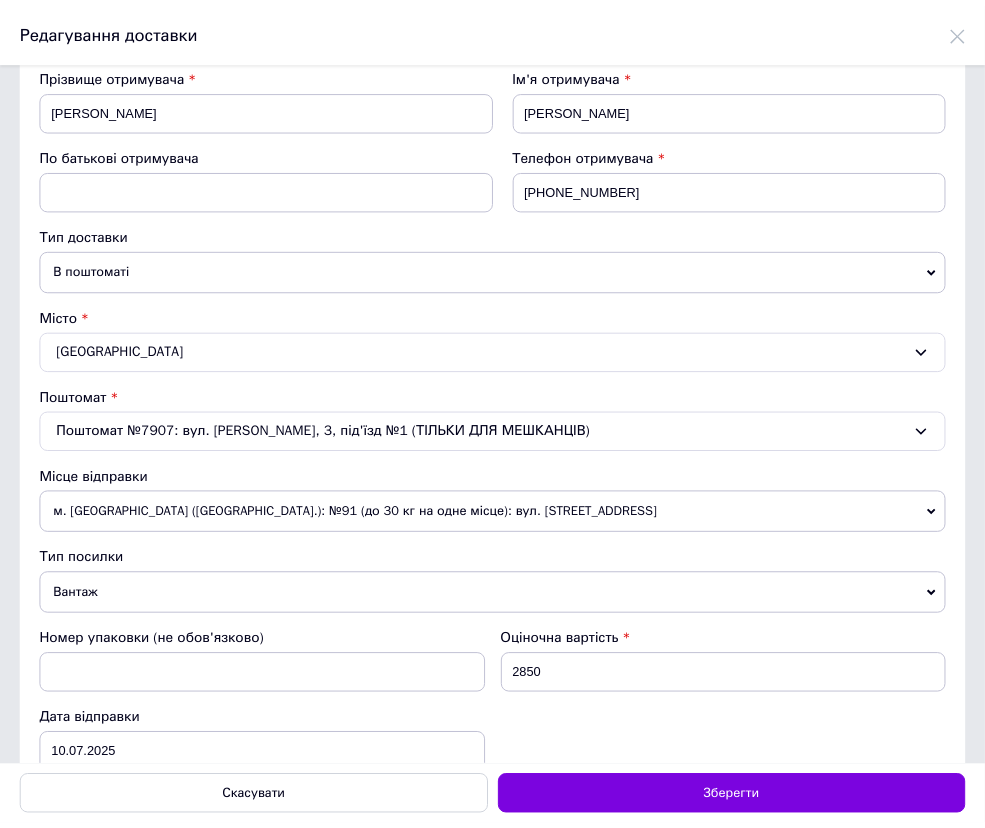 scroll, scrollTop: 412, scrollLeft: 0, axis: vertical 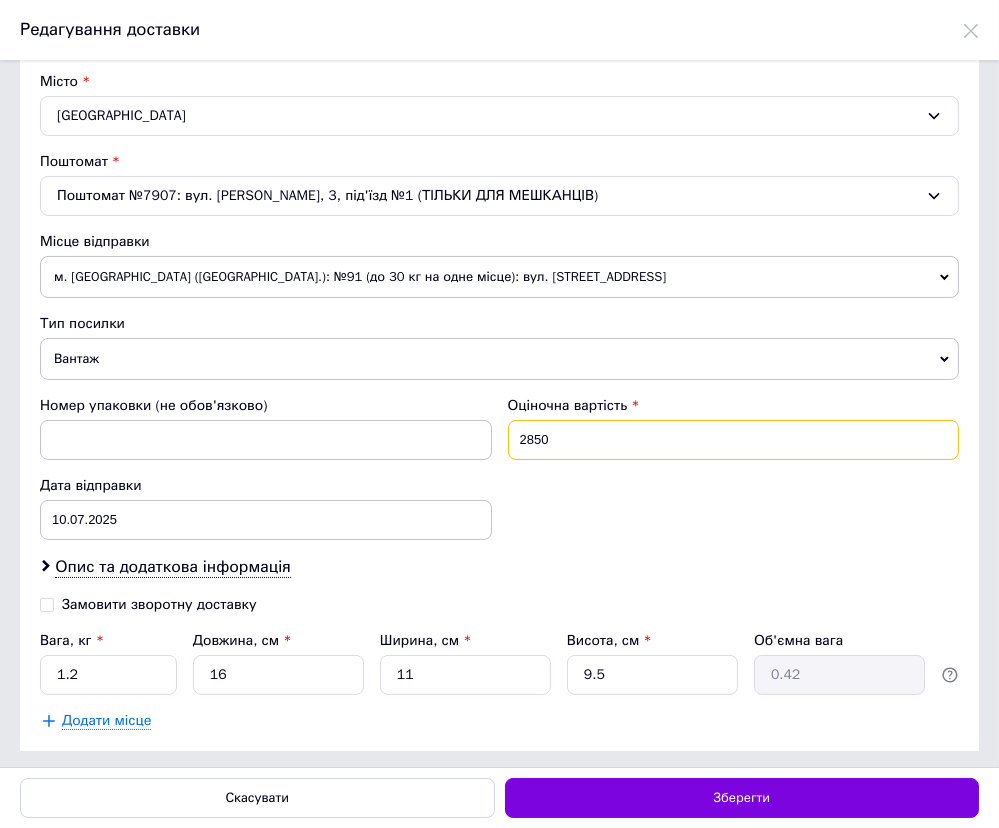 drag, startPoint x: 561, startPoint y: 431, endPoint x: 343, endPoint y: 411, distance: 218.91551 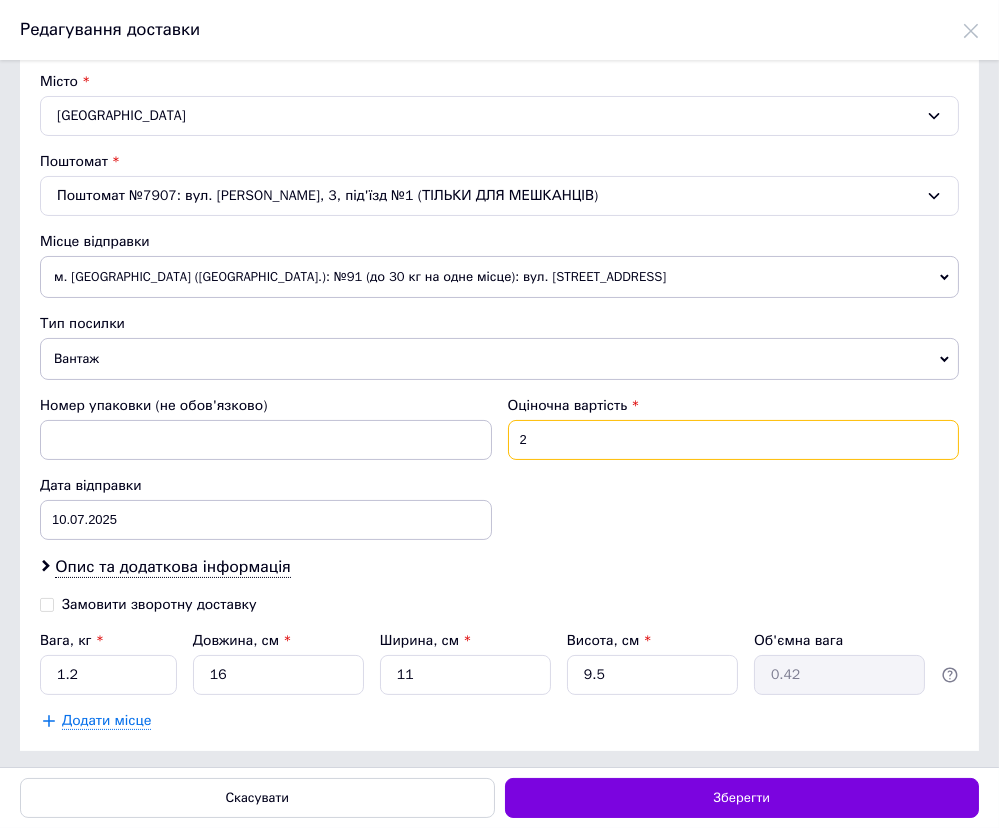 type on "200" 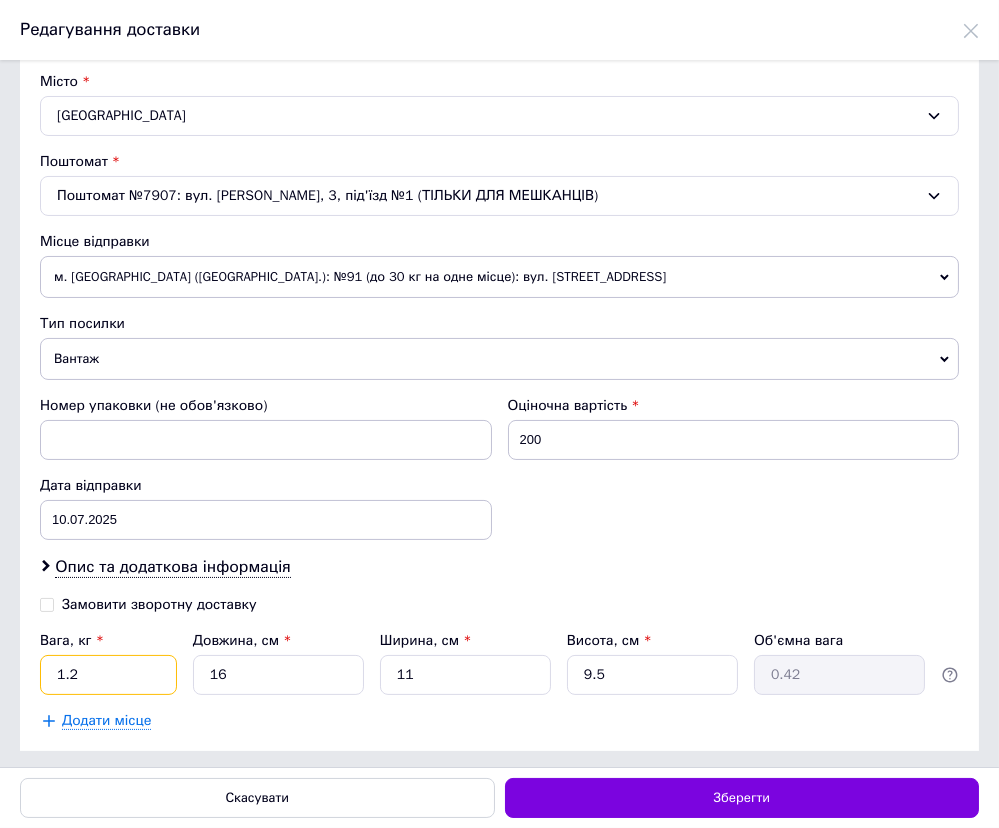 drag, startPoint x: 95, startPoint y: 672, endPoint x: 10, endPoint y: 671, distance: 85.00588 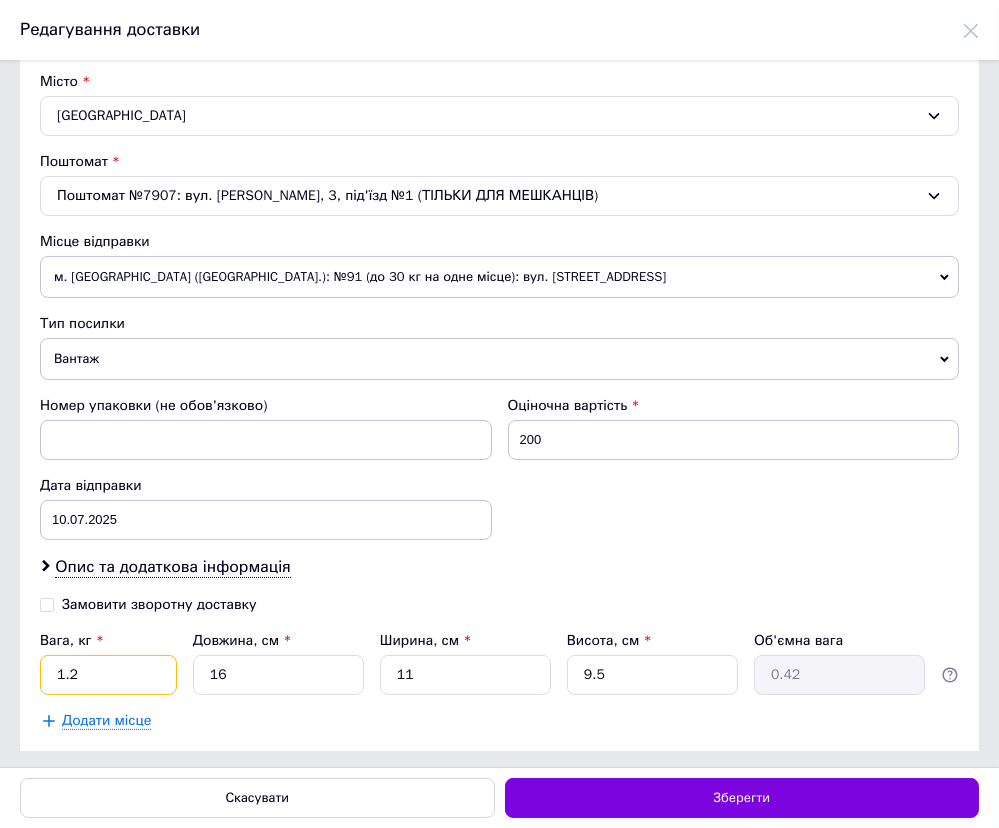 click on "Спосіб доставки Нова Пошта (платна) Платник Отримувач Відправник Прізвище отримувача [PERSON_NAME] Ім'я отримувача [PERSON_NAME] батькові отримувача Телефон отримувача [PHONE_NUMBER] Тип доставки В поштоматі У відділенні Кур'єром Місто Бориспіль Поштомат Поштомат №7907: вул. [PERSON_NAME], 3, під'їзд №1 (ТІЛЬКИ ДЛЯ МЕШКАНЦІВ) Місце відправки м. [GEOGRAPHIC_DATA] ([GEOGRAPHIC_DATA].): №91 (до 30 кг на одне місце): вул. [STREET_ADDRESS] м. [GEOGRAPHIC_DATA] ([GEOGRAPHIC_DATA].): №10 (до 30 кг на одне місце): вул. Магістральна (ран. [PERSON_NAME]), 25 Додати ще місце відправки Тип посилки Вантаж Документи <" at bounding box center [499, 413] 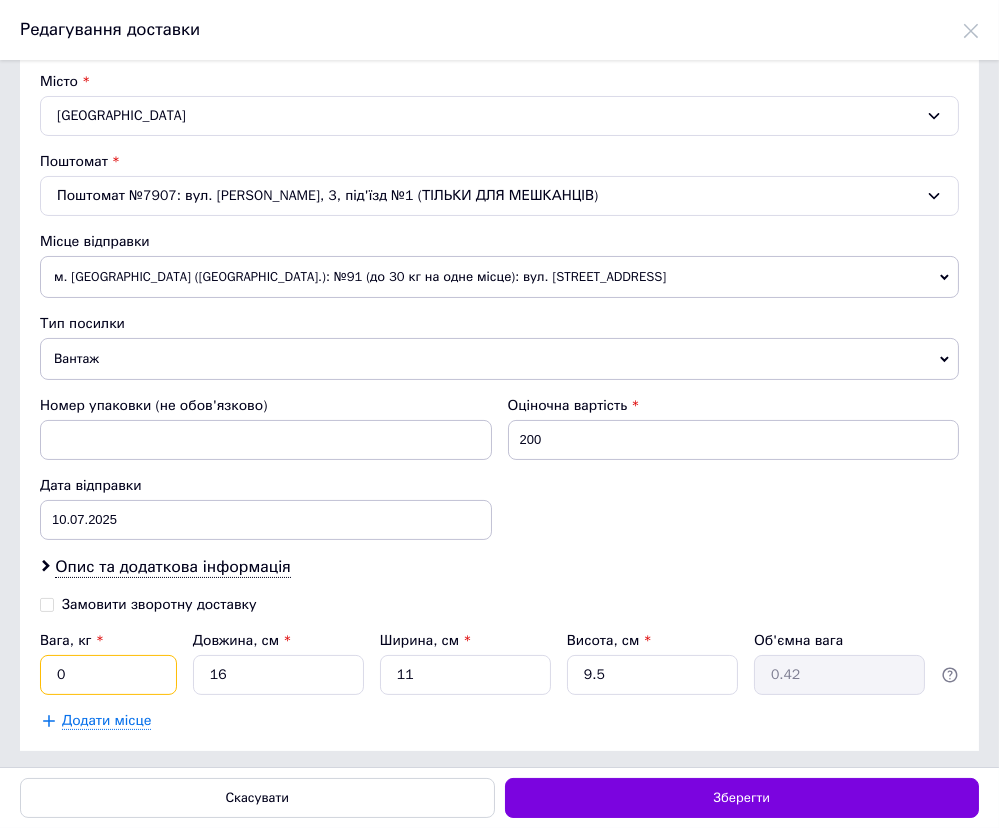 type on "0.8" 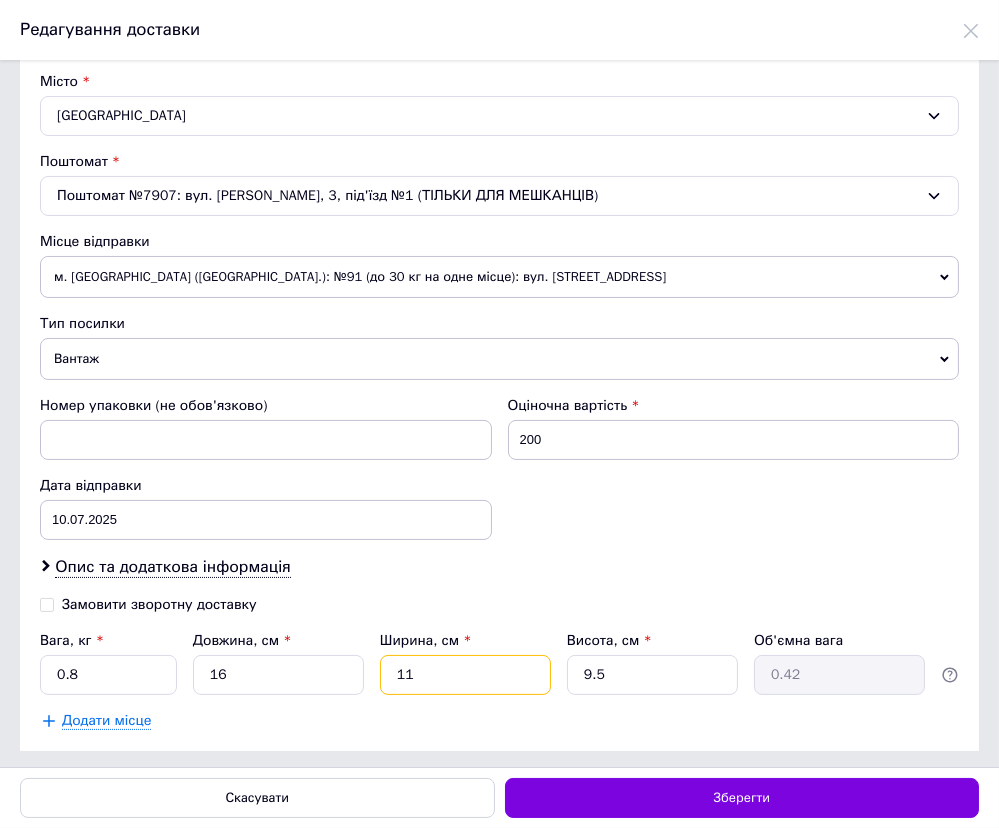 drag, startPoint x: 421, startPoint y: 673, endPoint x: 392, endPoint y: 672, distance: 29.017237 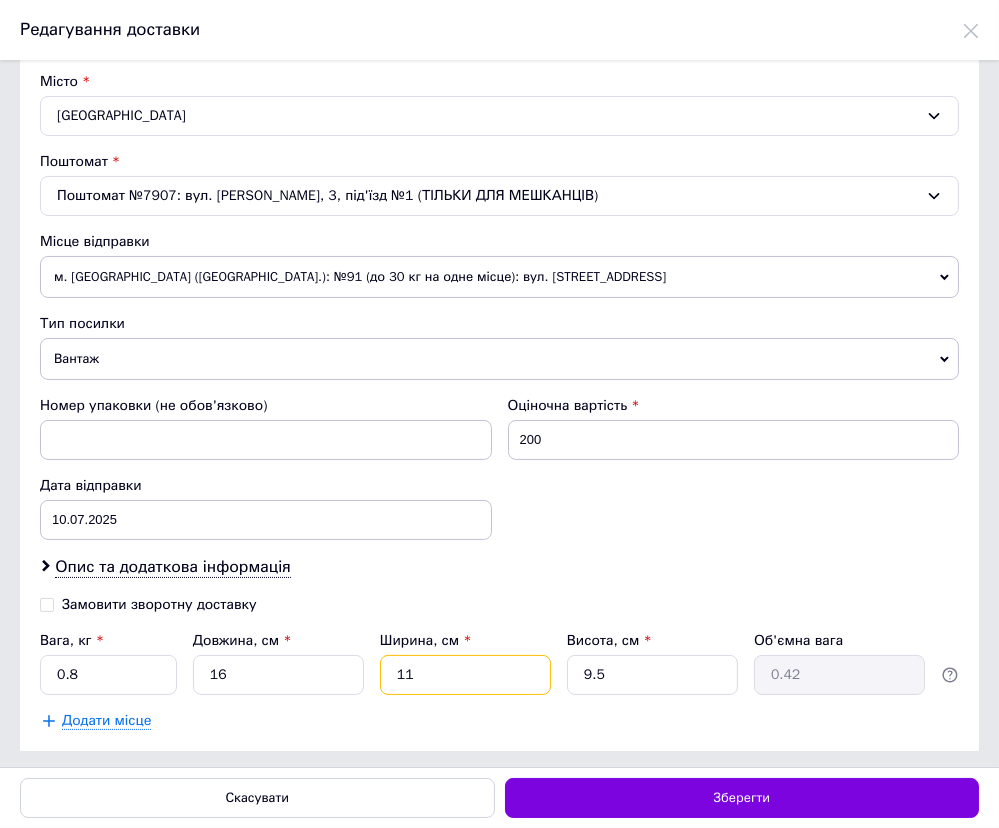 click on "11" at bounding box center [465, 675] 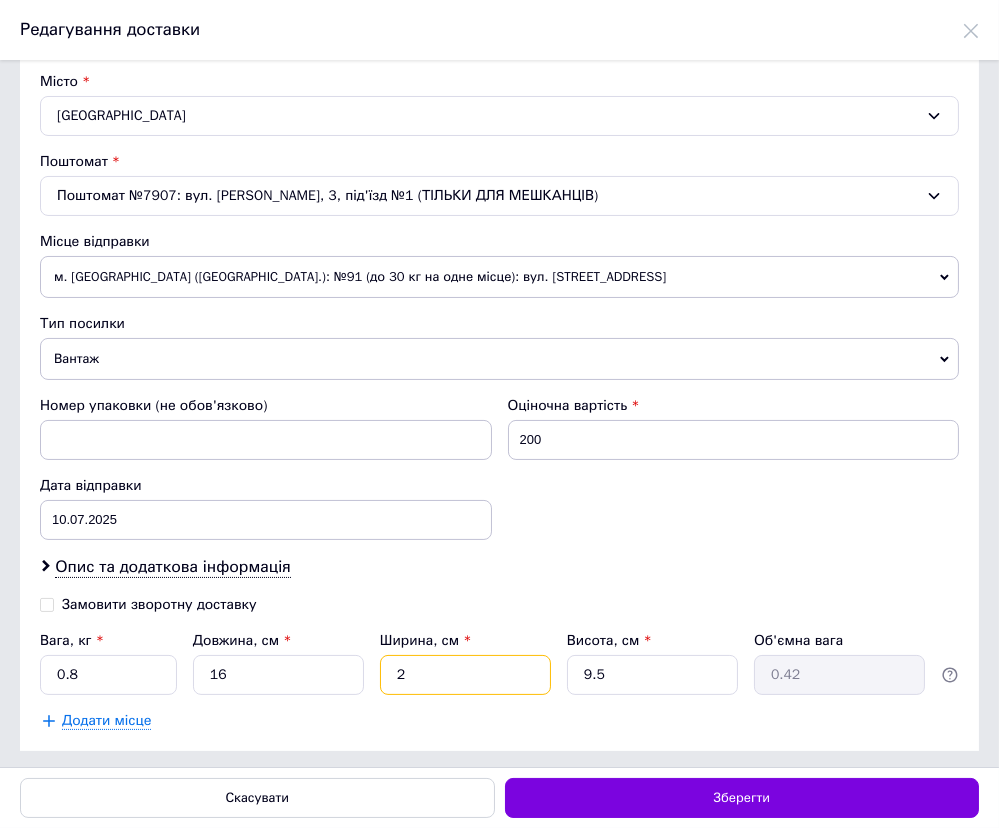 type on "0.1" 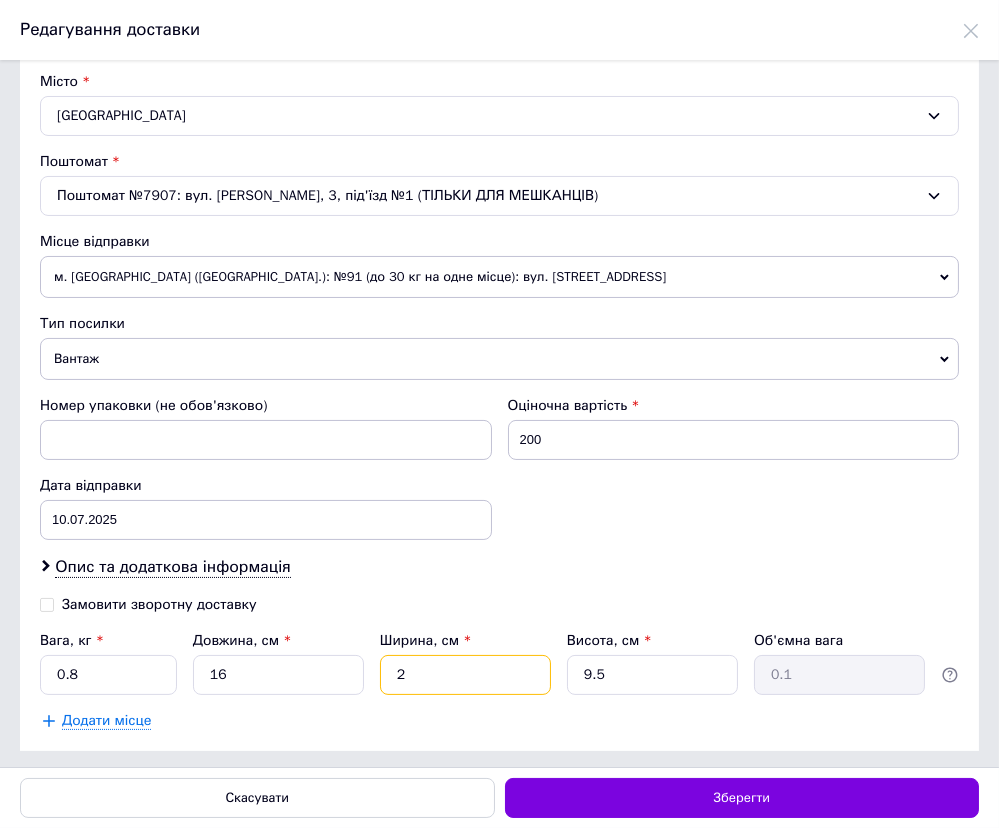 type on "24" 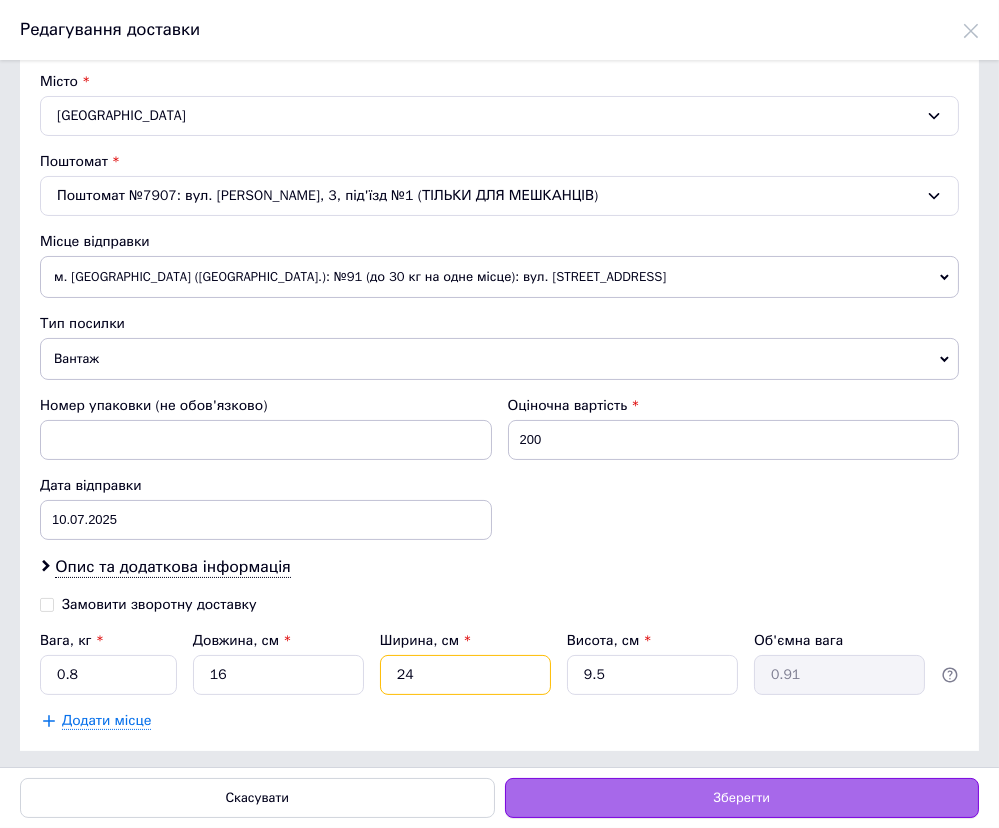type on "24" 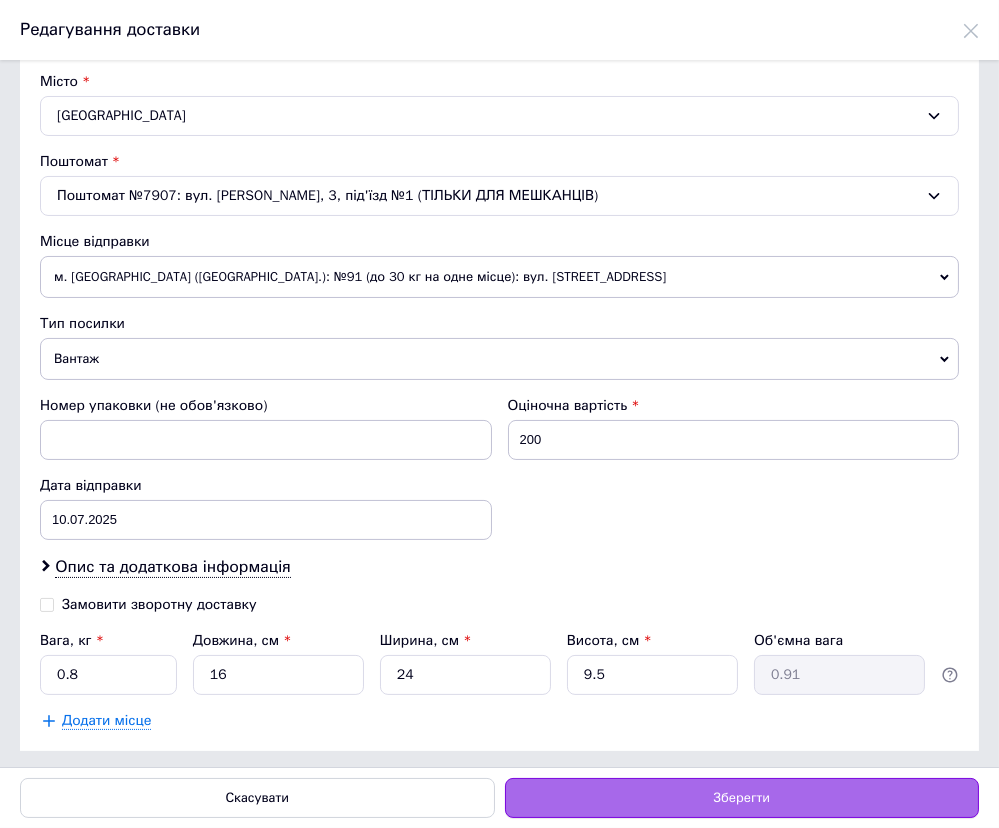 click on "Зберегти" at bounding box center [742, 798] 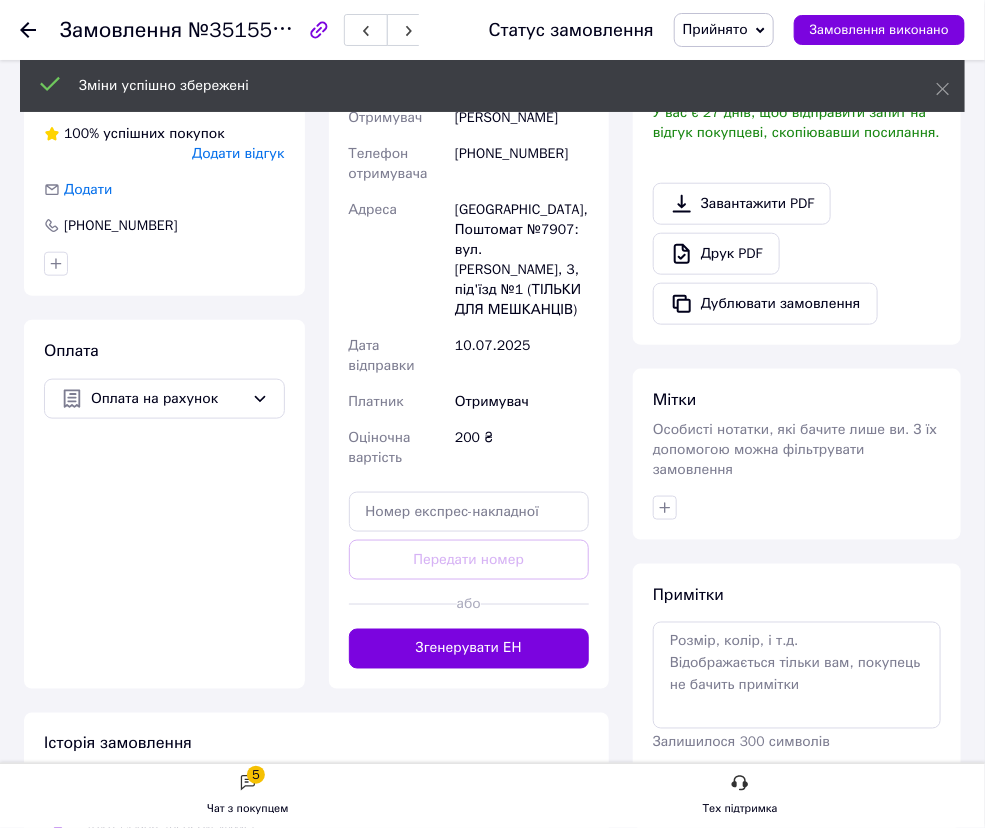 scroll, scrollTop: 454, scrollLeft: 0, axis: vertical 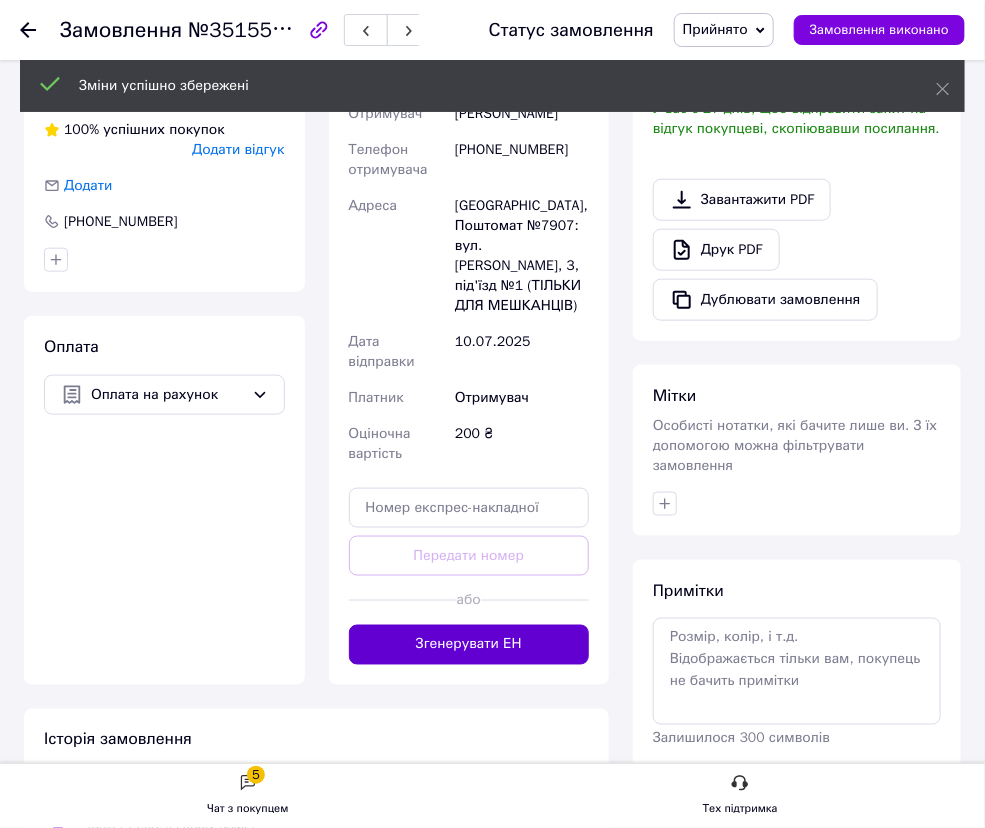 click on "Згенерувати ЕН" at bounding box center (469, 645) 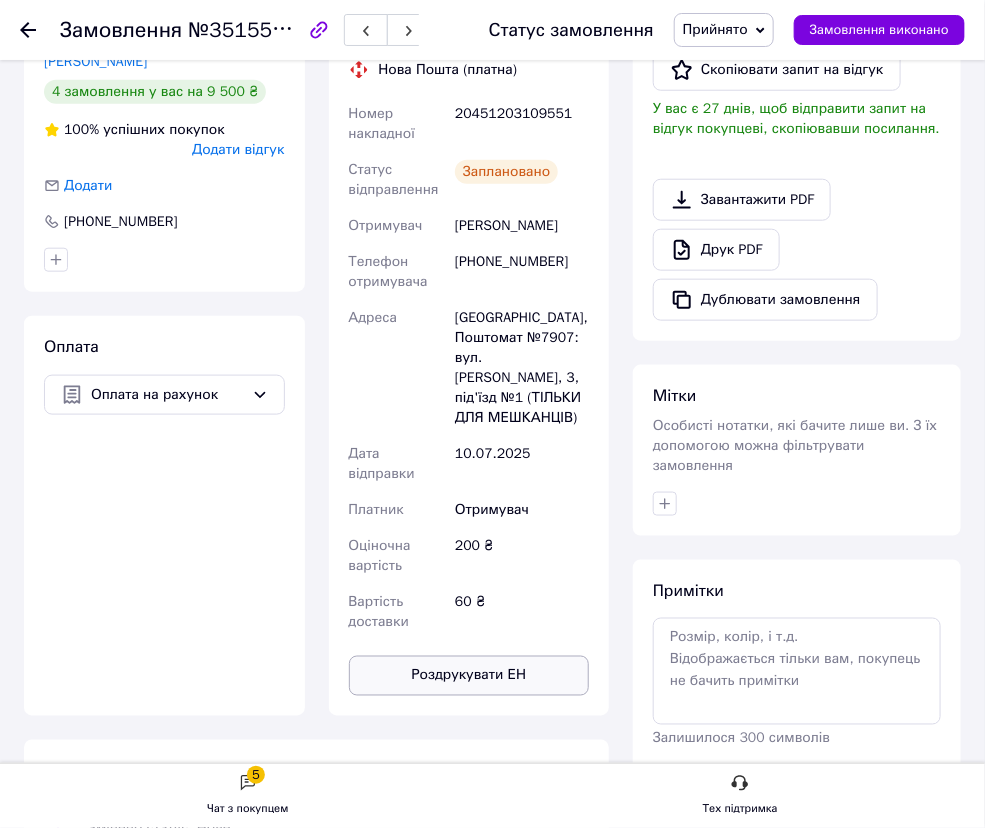 click on "Роздрукувати ЕН" at bounding box center [469, 676] 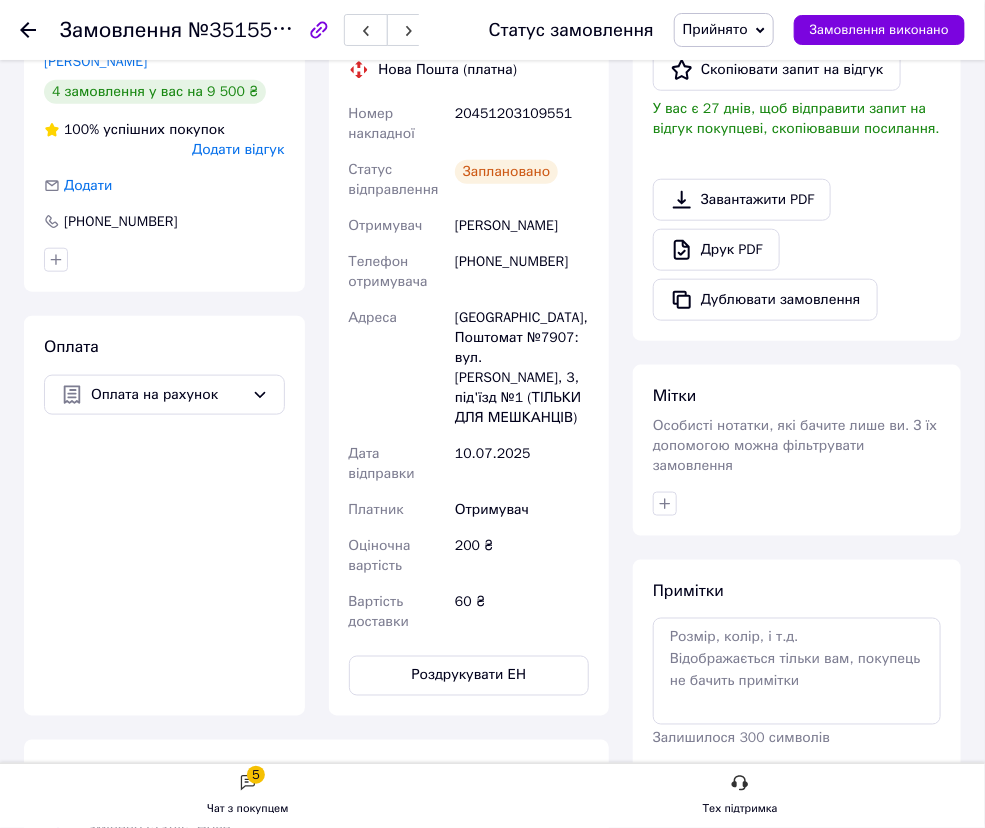 click 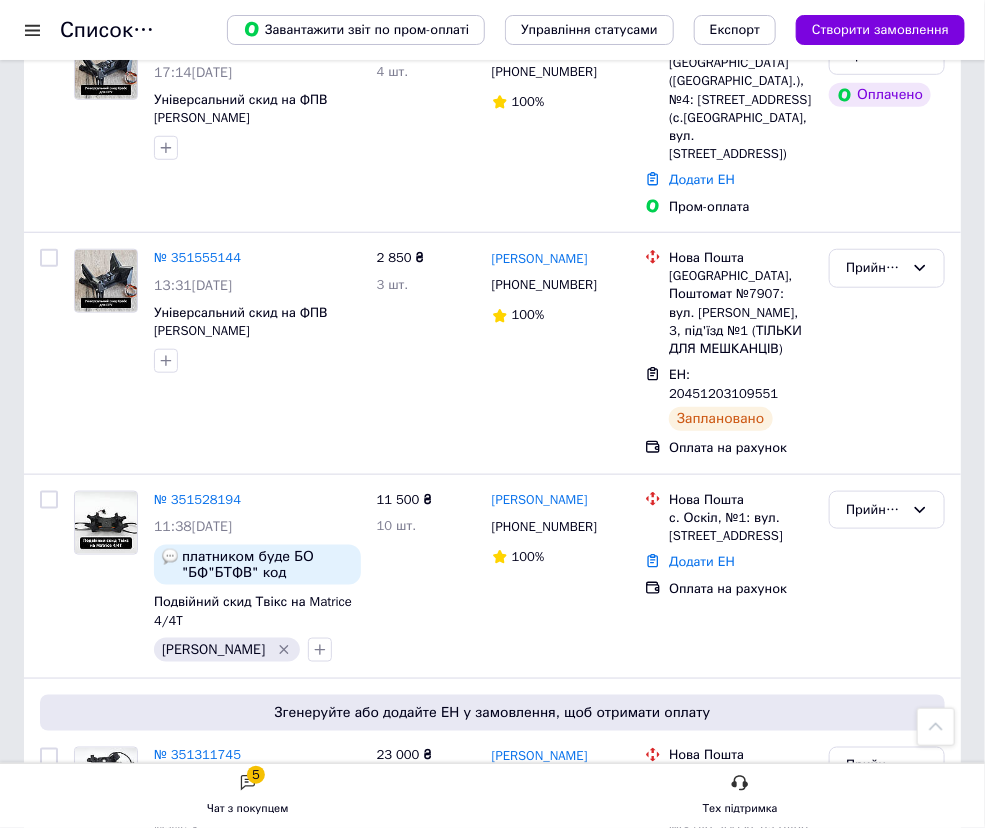 scroll, scrollTop: 2642, scrollLeft: 0, axis: vertical 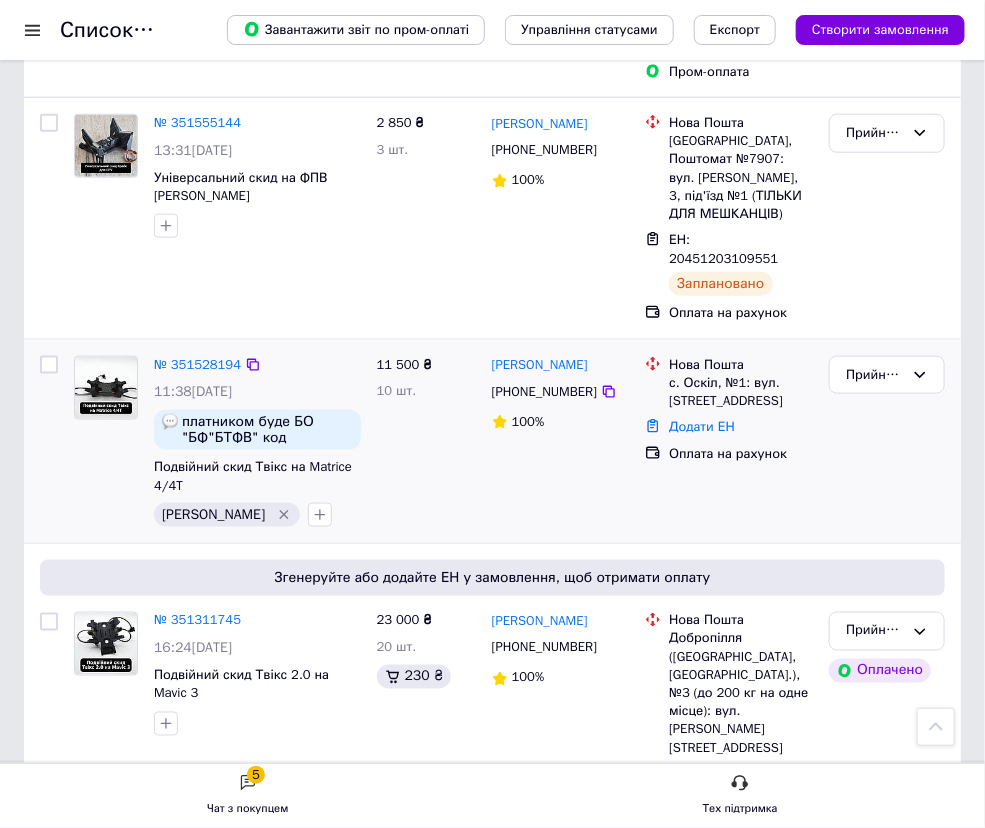 click on "11 500 ₴ 10 шт." at bounding box center [426, 442] 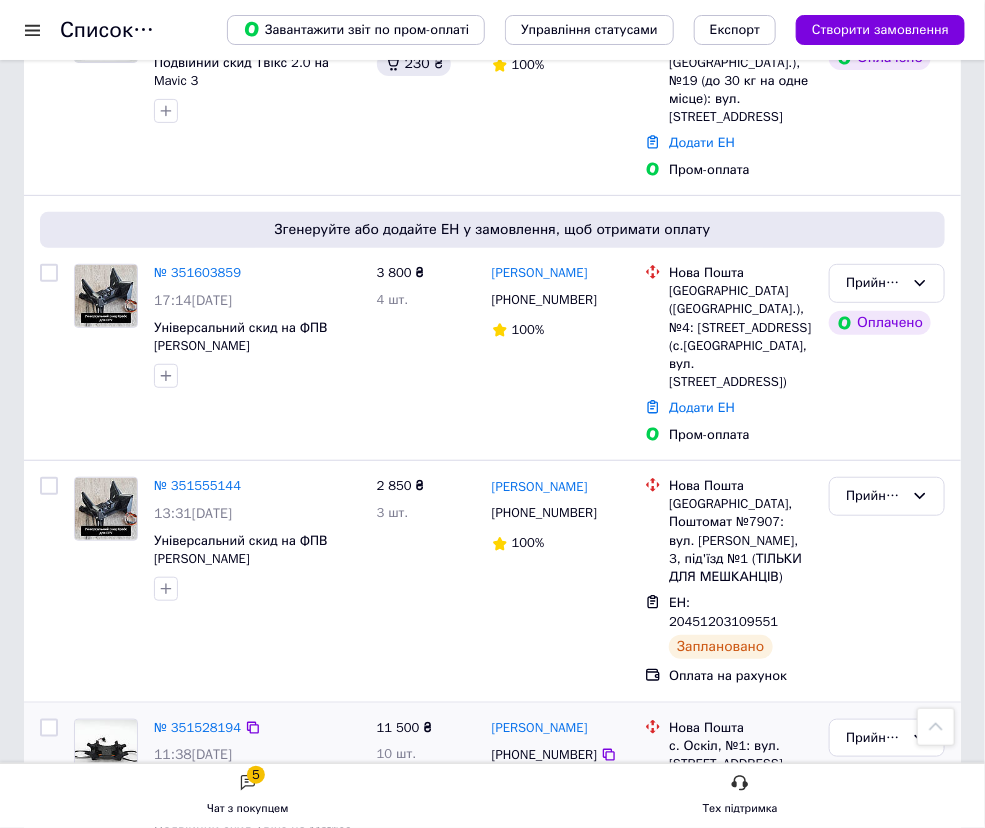 scroll, scrollTop: 2188, scrollLeft: 0, axis: vertical 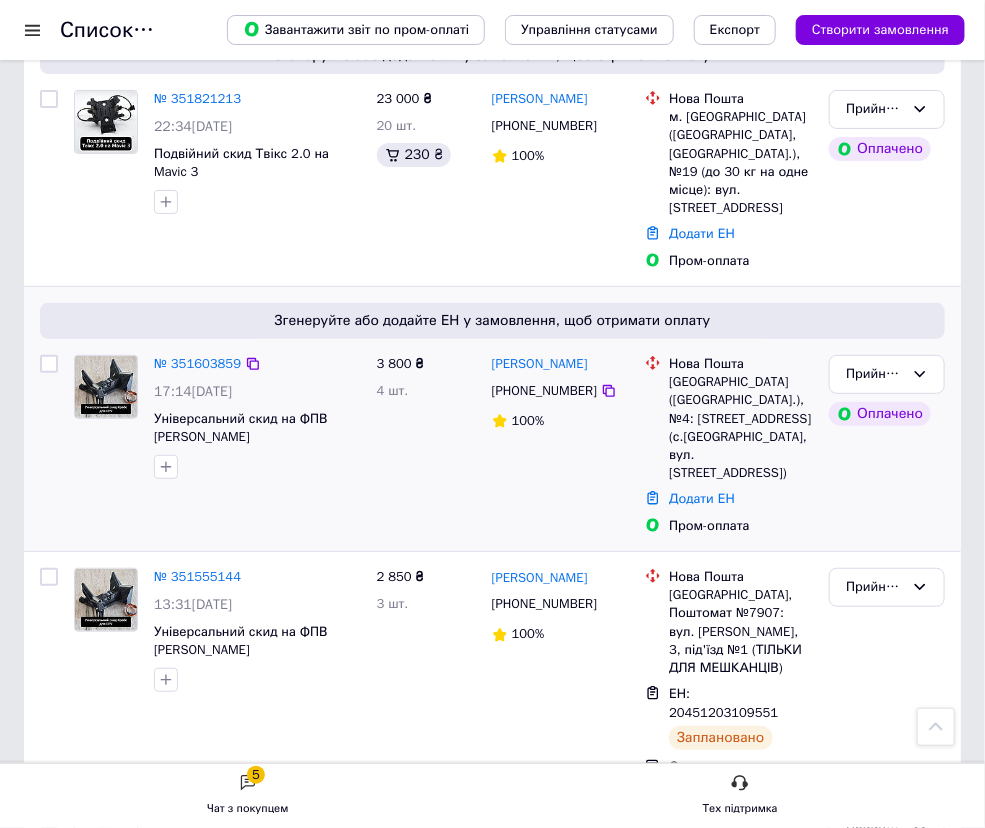 click at bounding box center (49, 364) 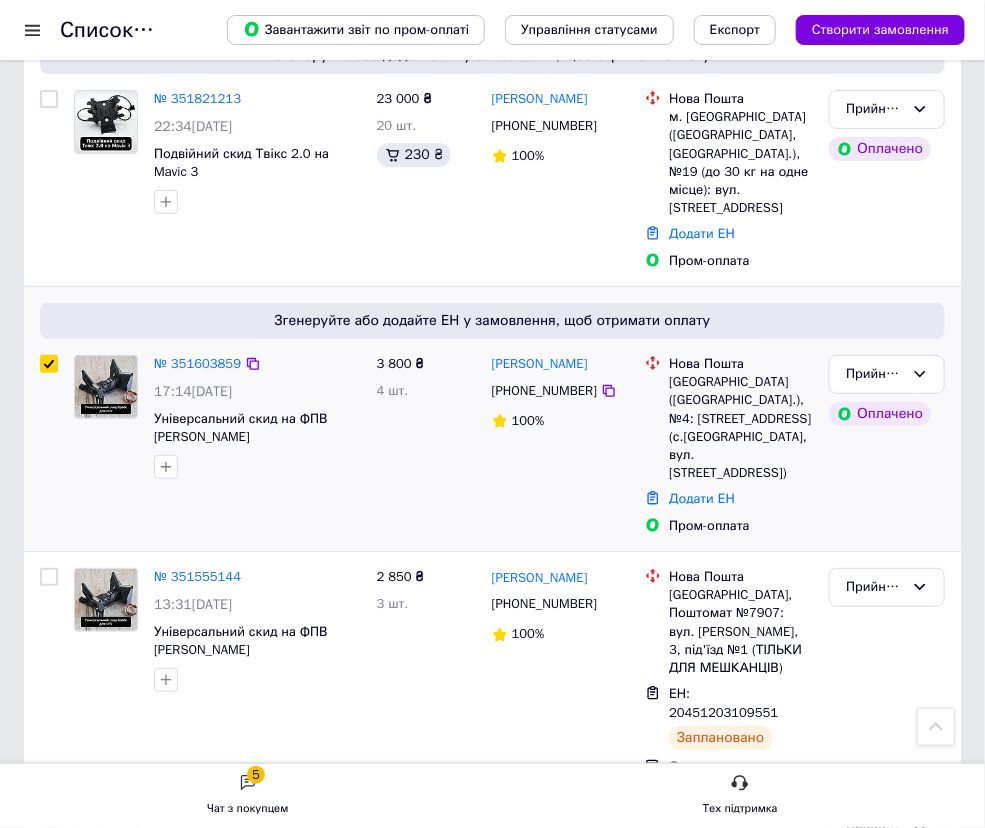 checkbox on "true" 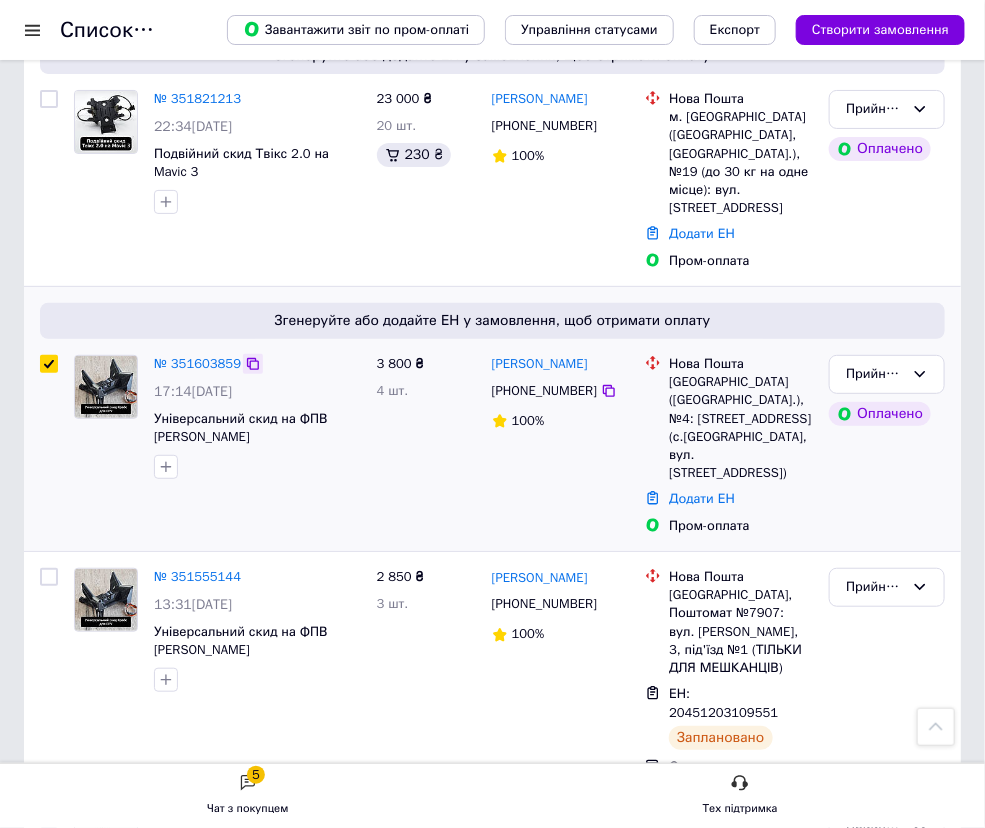 click 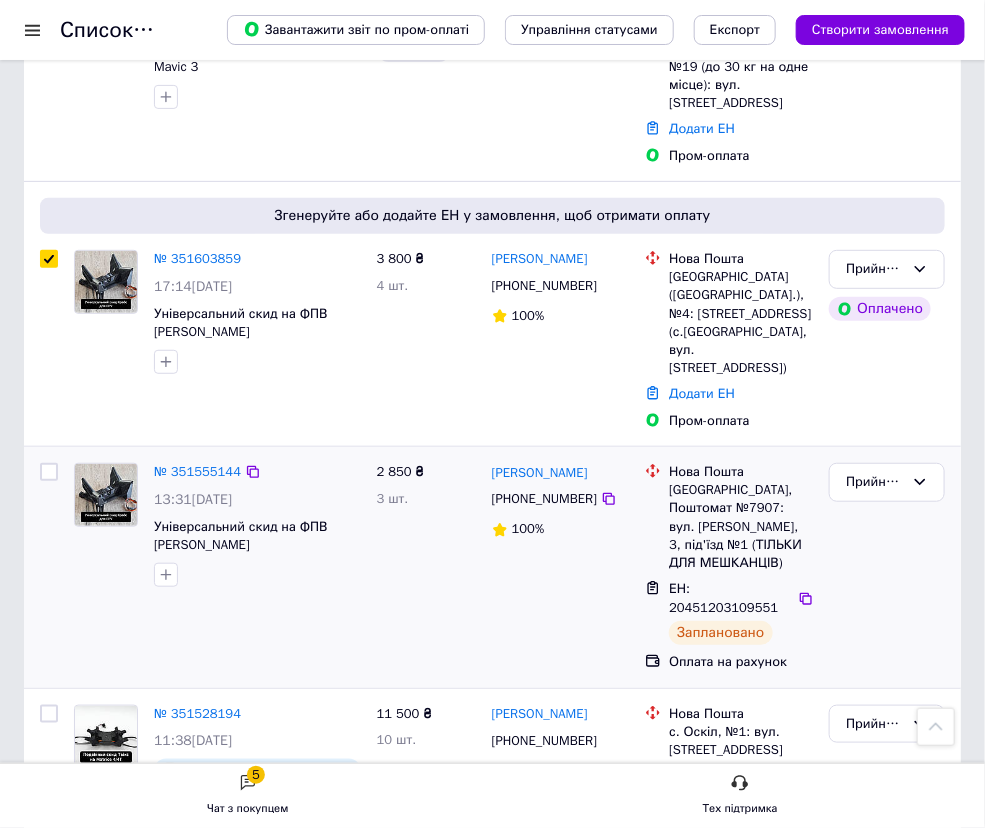 scroll, scrollTop: 2370, scrollLeft: 0, axis: vertical 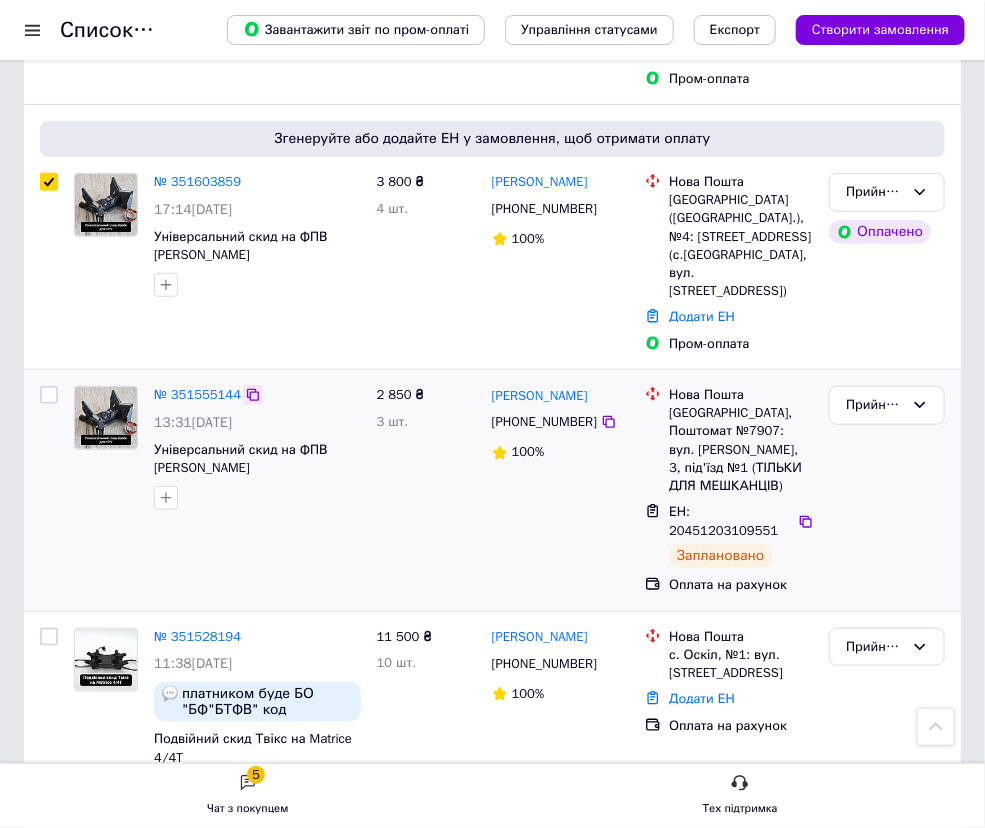 click 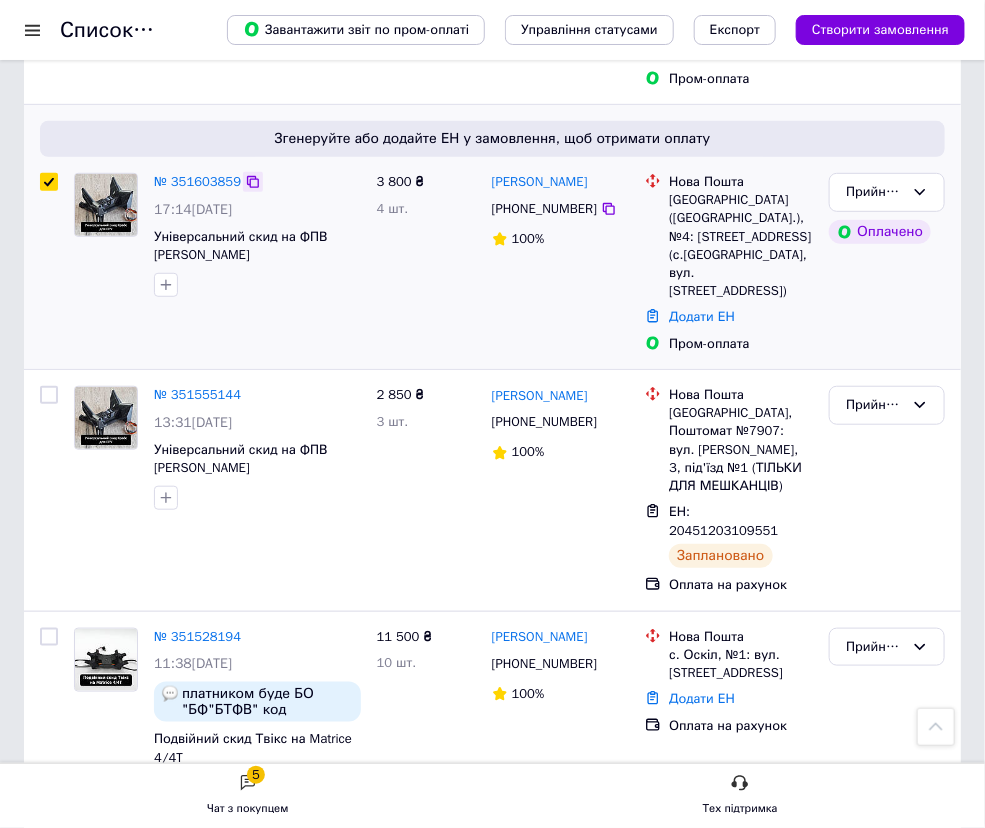 click 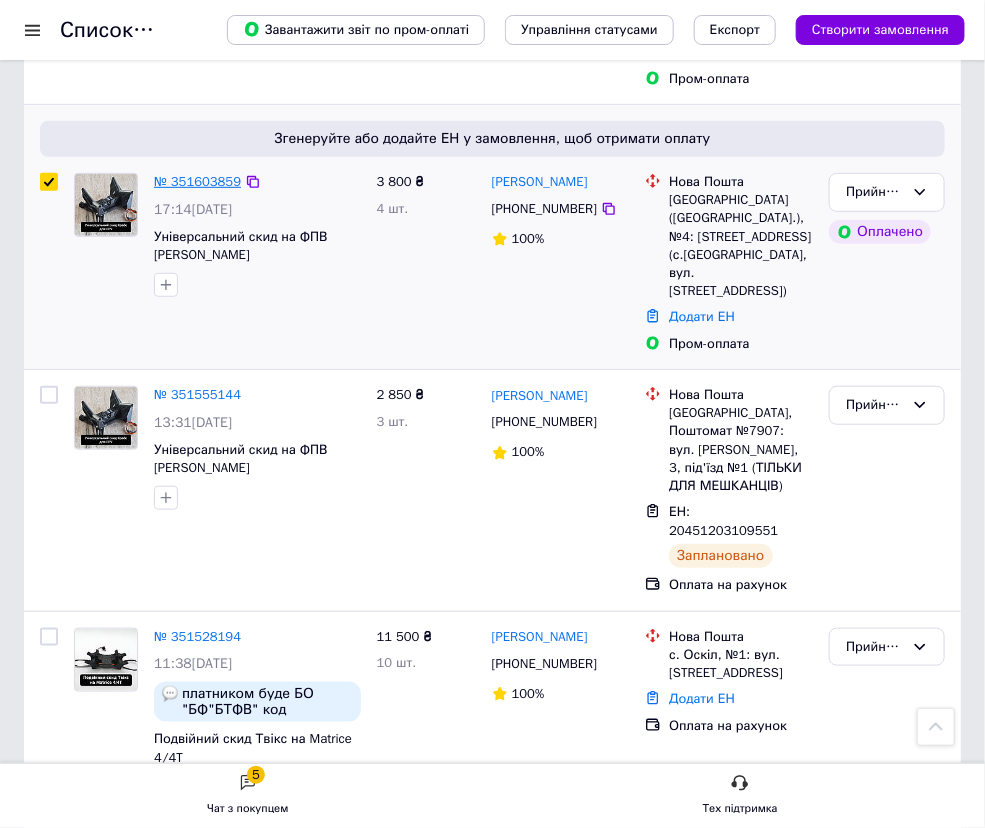 click on "№ 351603859" at bounding box center (197, 181) 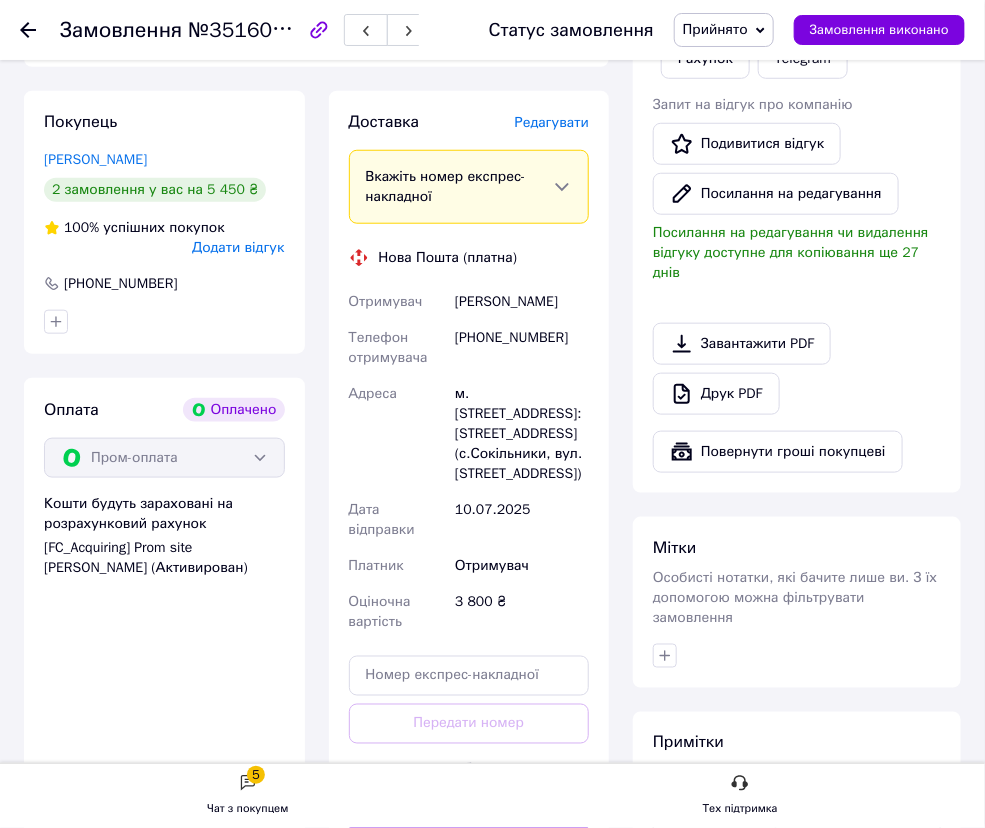 scroll, scrollTop: 380, scrollLeft: 0, axis: vertical 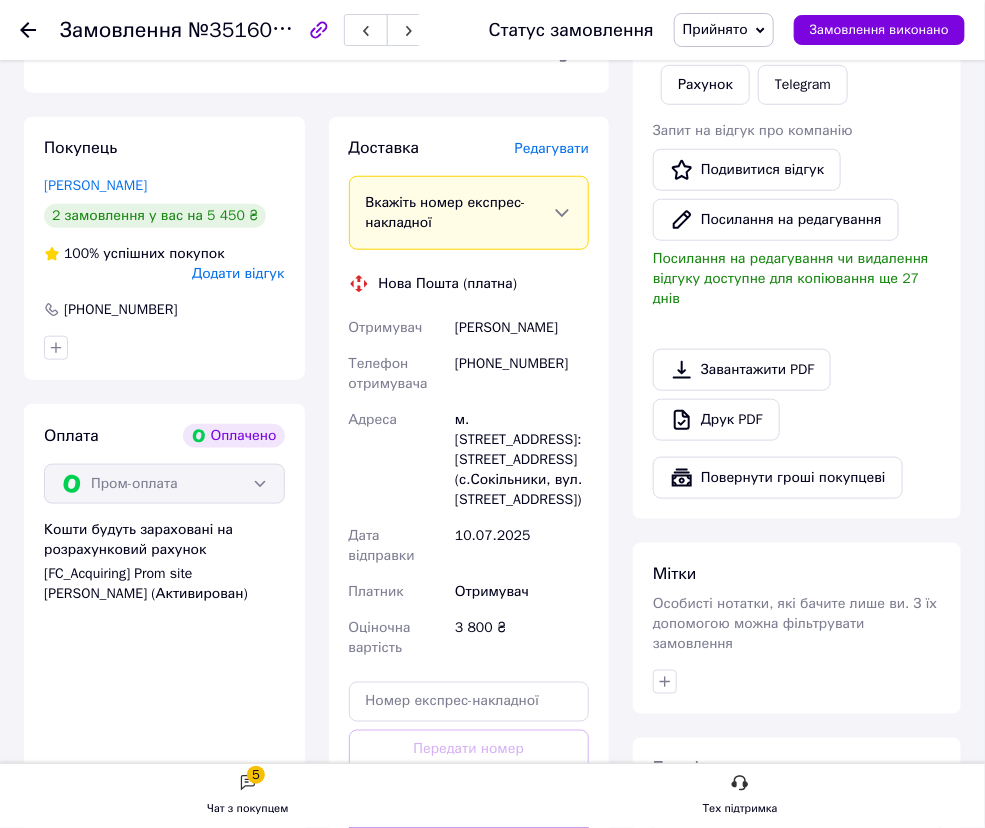 click on "Редагувати" at bounding box center [552, 148] 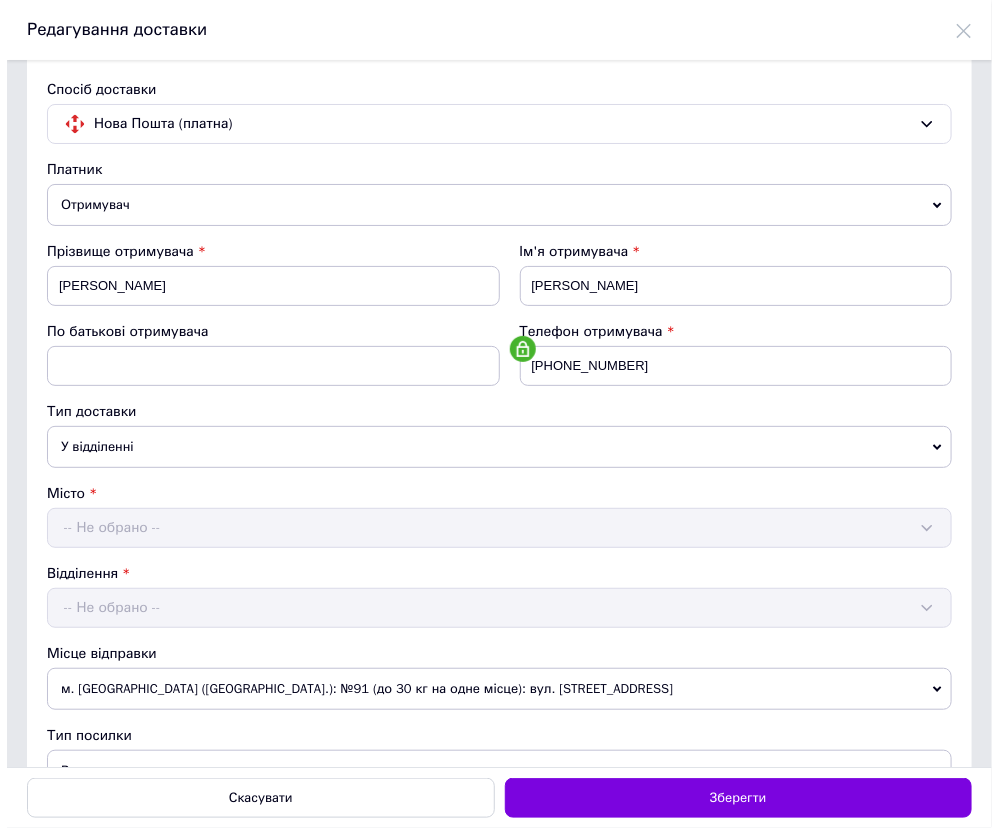 scroll, scrollTop: 0, scrollLeft: 0, axis: both 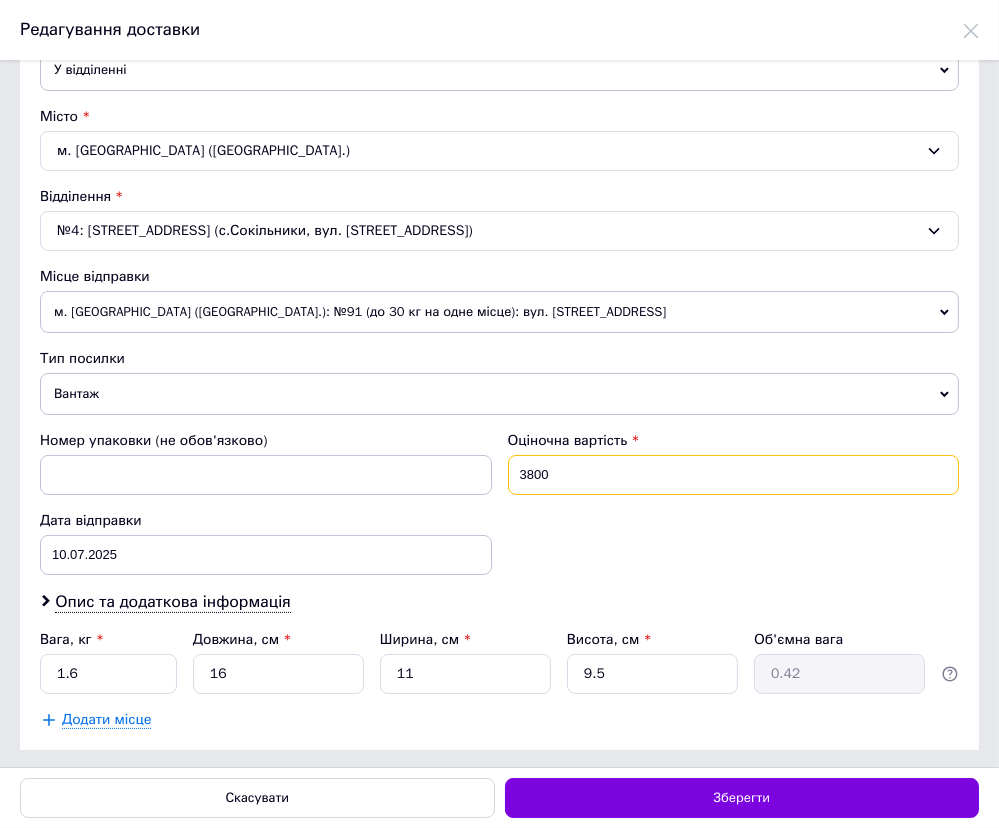 drag, startPoint x: 575, startPoint y: 472, endPoint x: 406, endPoint y: 458, distance: 169.57889 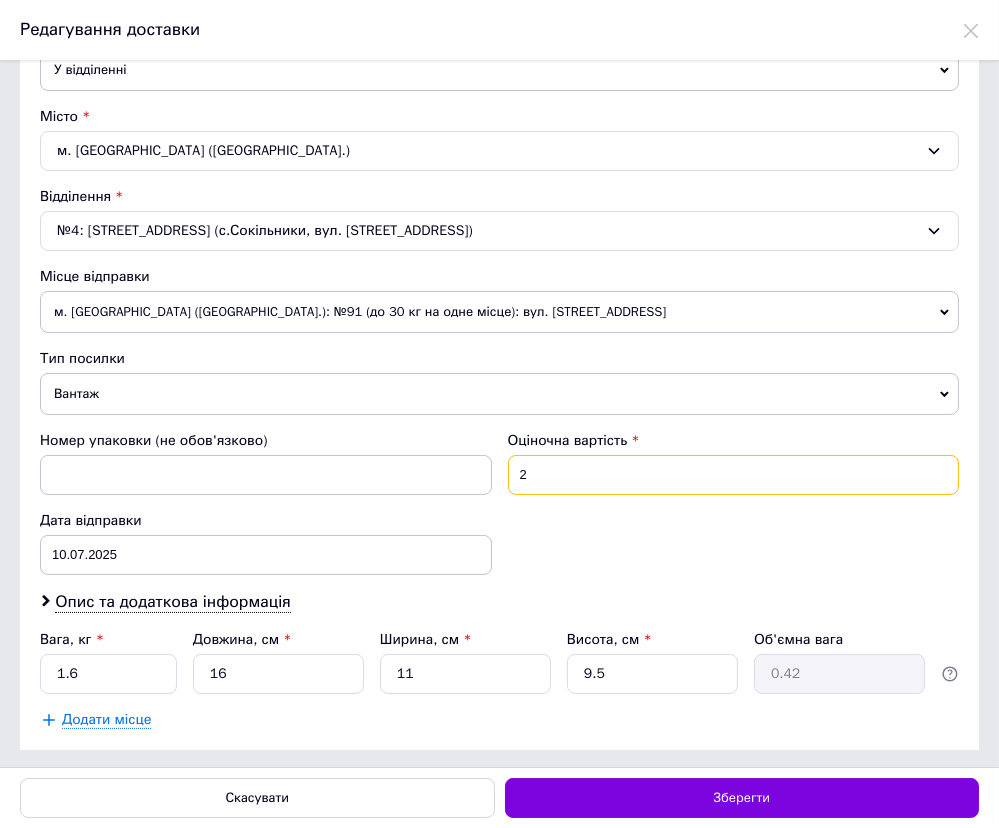 type on "200" 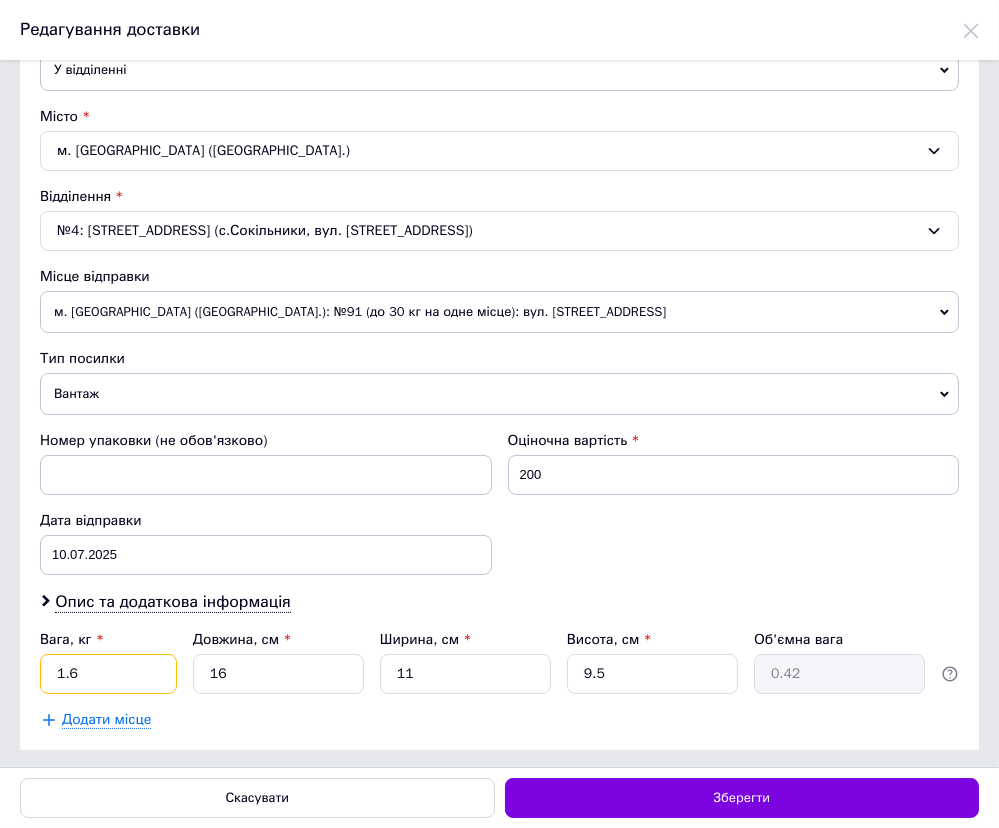 drag, startPoint x: 88, startPoint y: 667, endPoint x: -15, endPoint y: 648, distance: 104.73777 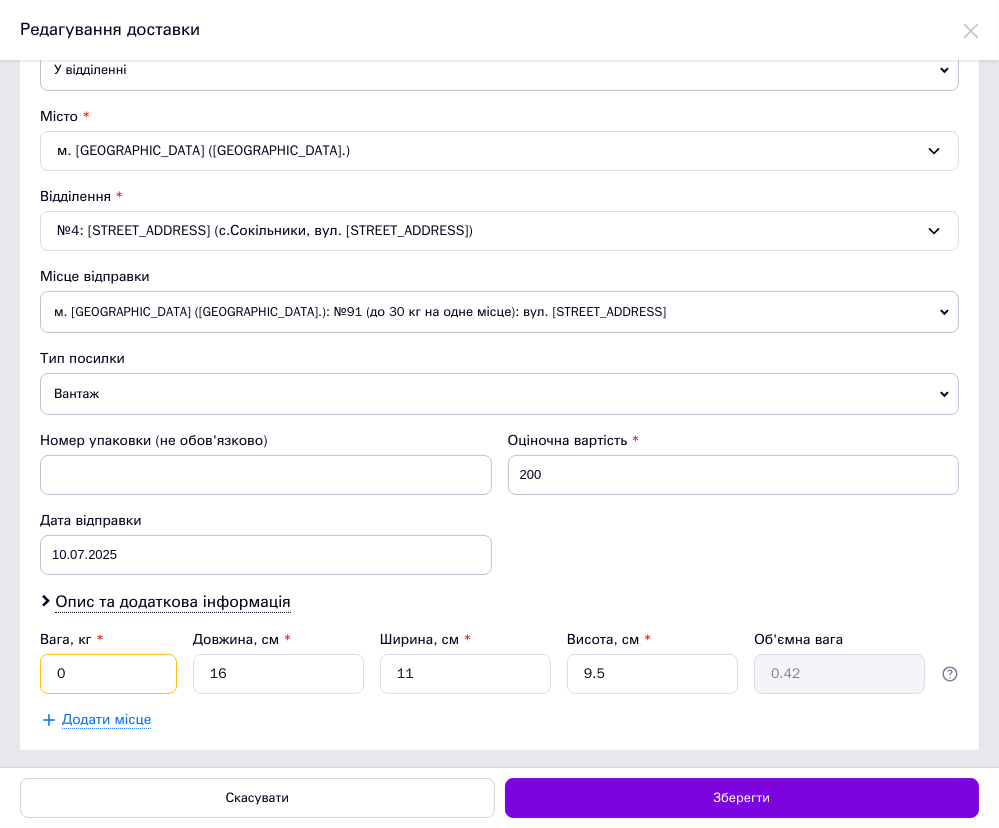 type on "0.8" 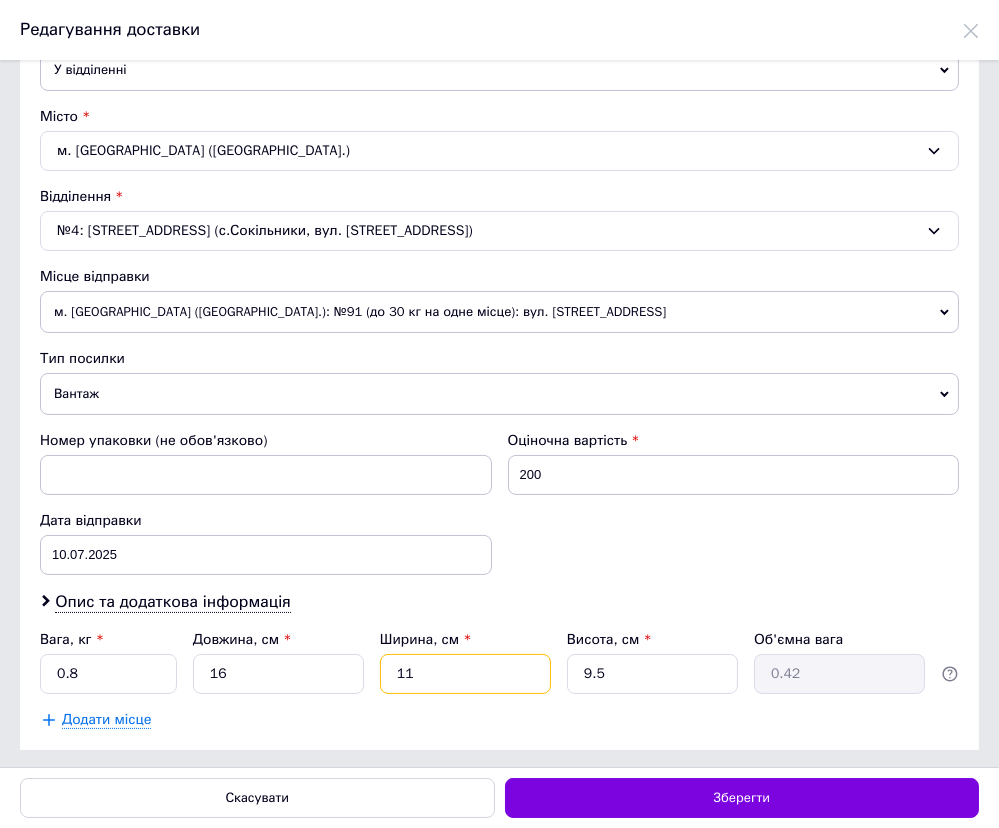 drag, startPoint x: 420, startPoint y: 668, endPoint x: 370, endPoint y: 661, distance: 50.48762 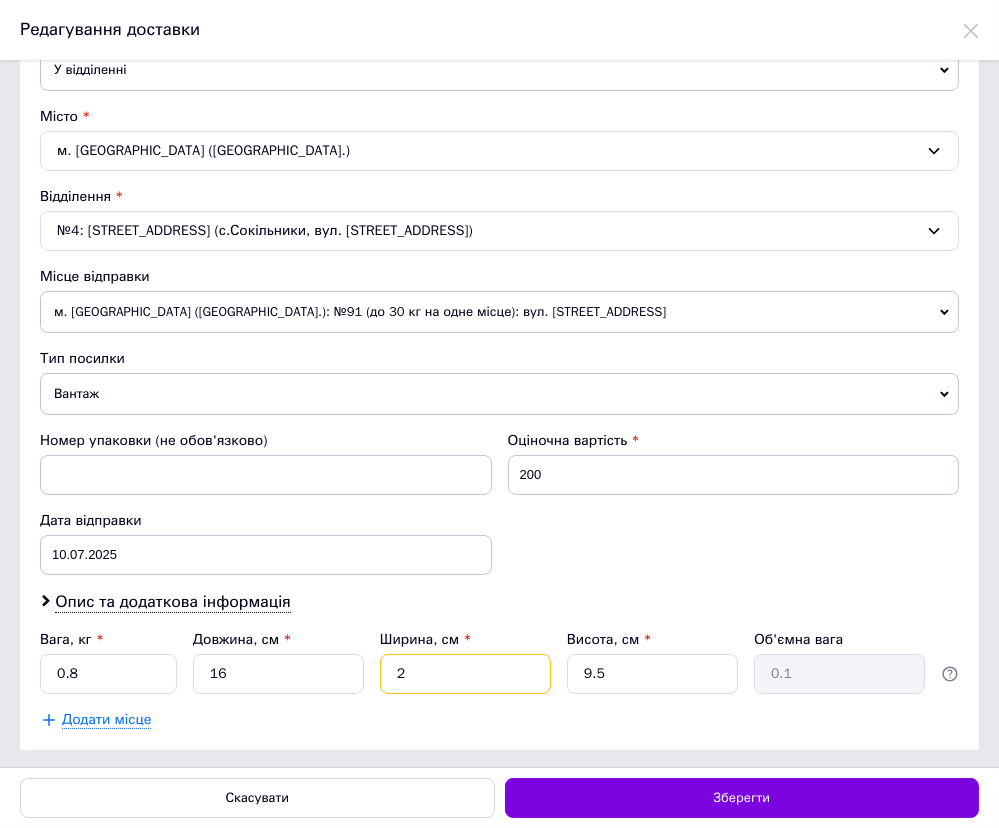 type on "24" 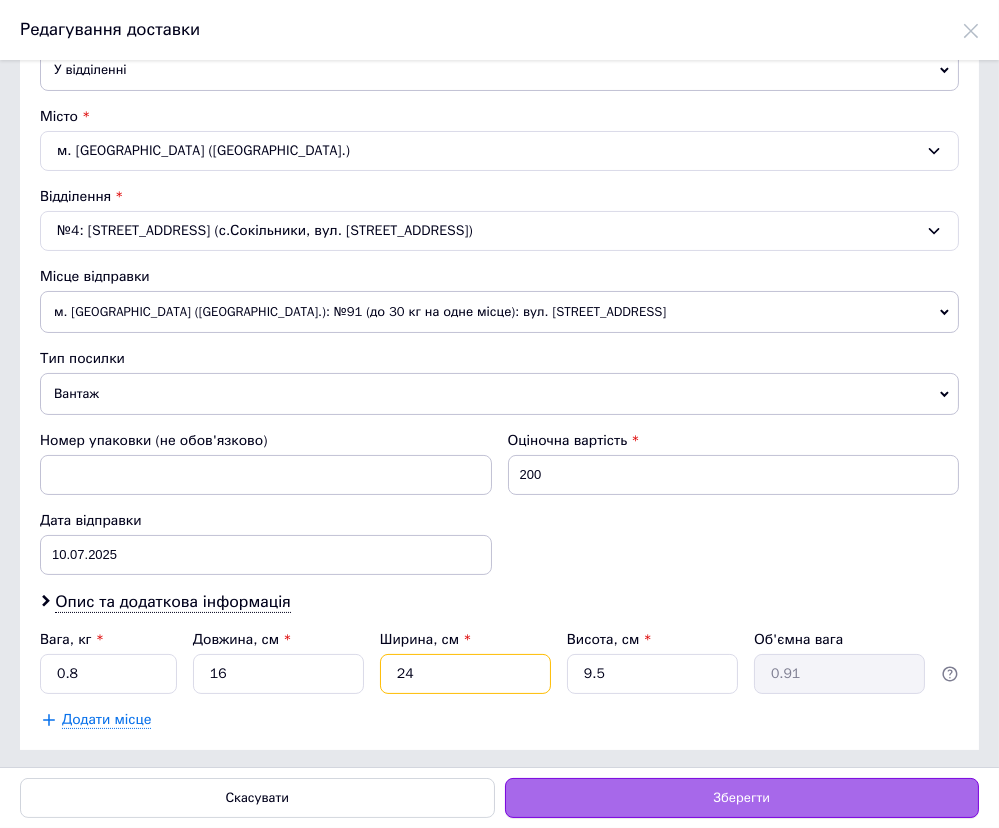 type on "24" 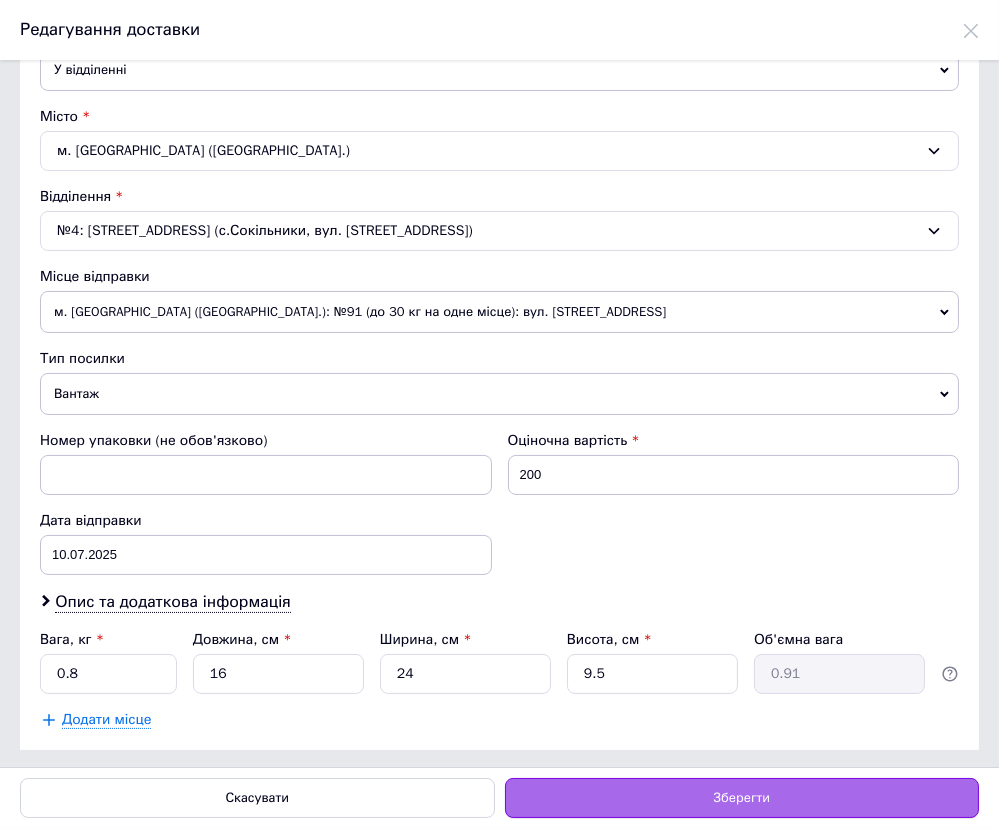 click on "Зберегти" at bounding box center (742, 798) 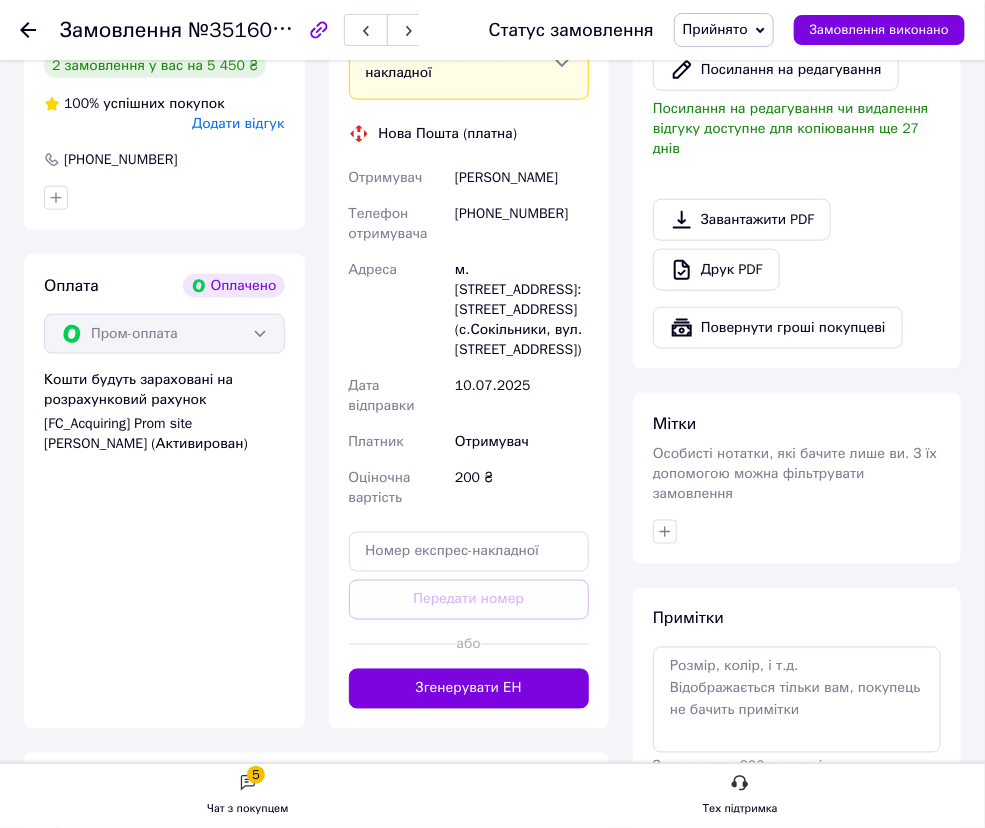 scroll, scrollTop: 562, scrollLeft: 0, axis: vertical 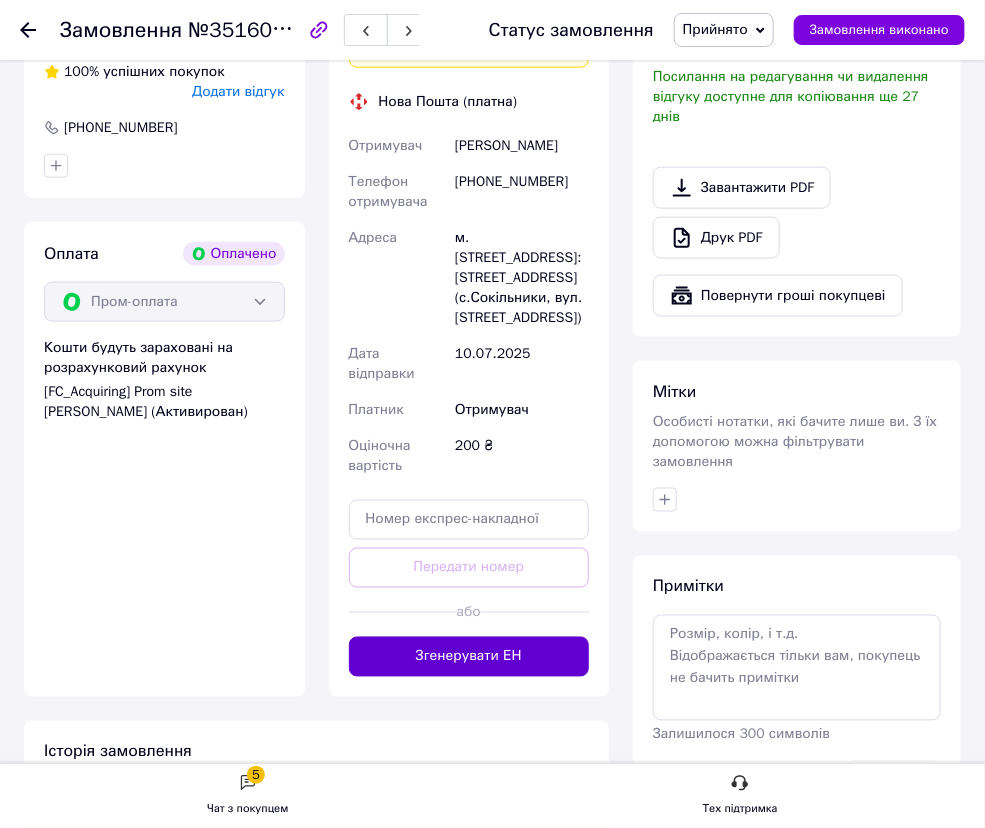 click on "Згенерувати ЕН" at bounding box center [469, 657] 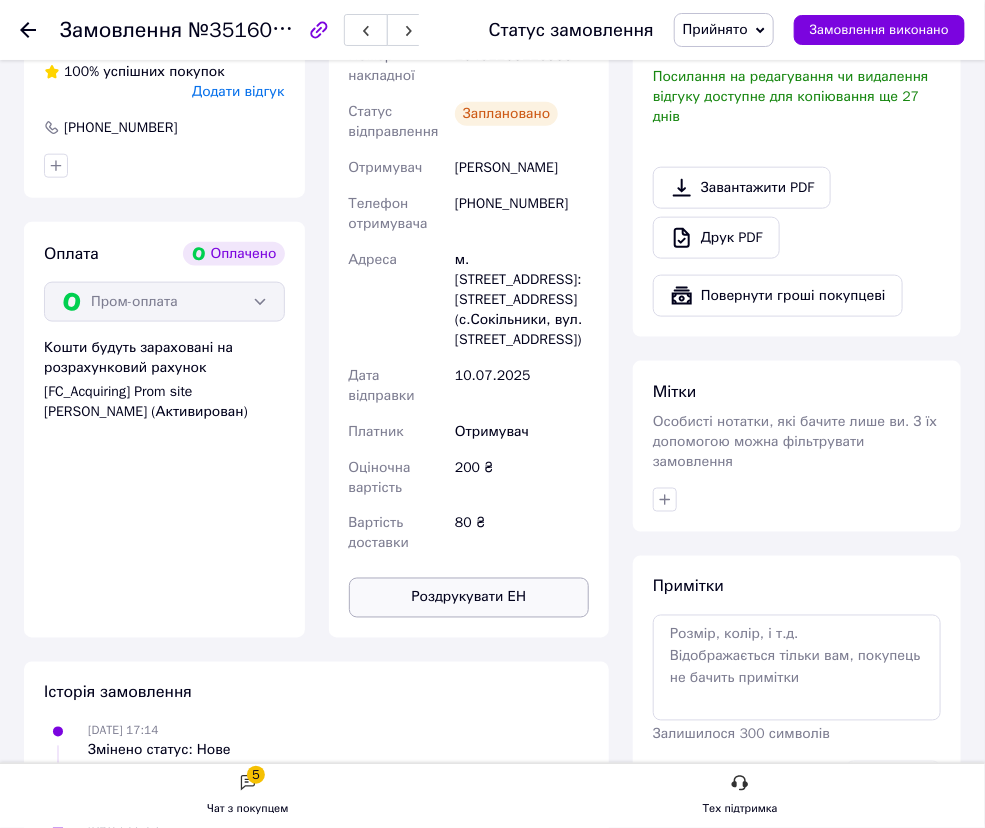 click on "Роздрукувати ЕН" at bounding box center (469, 598) 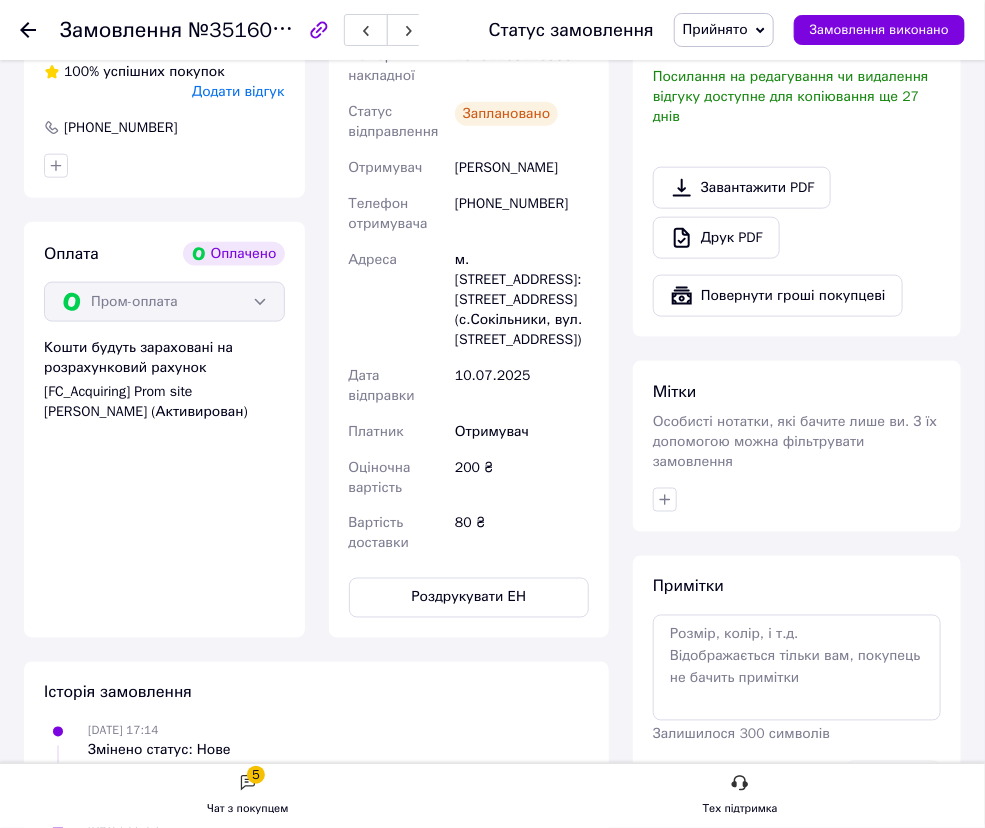 click 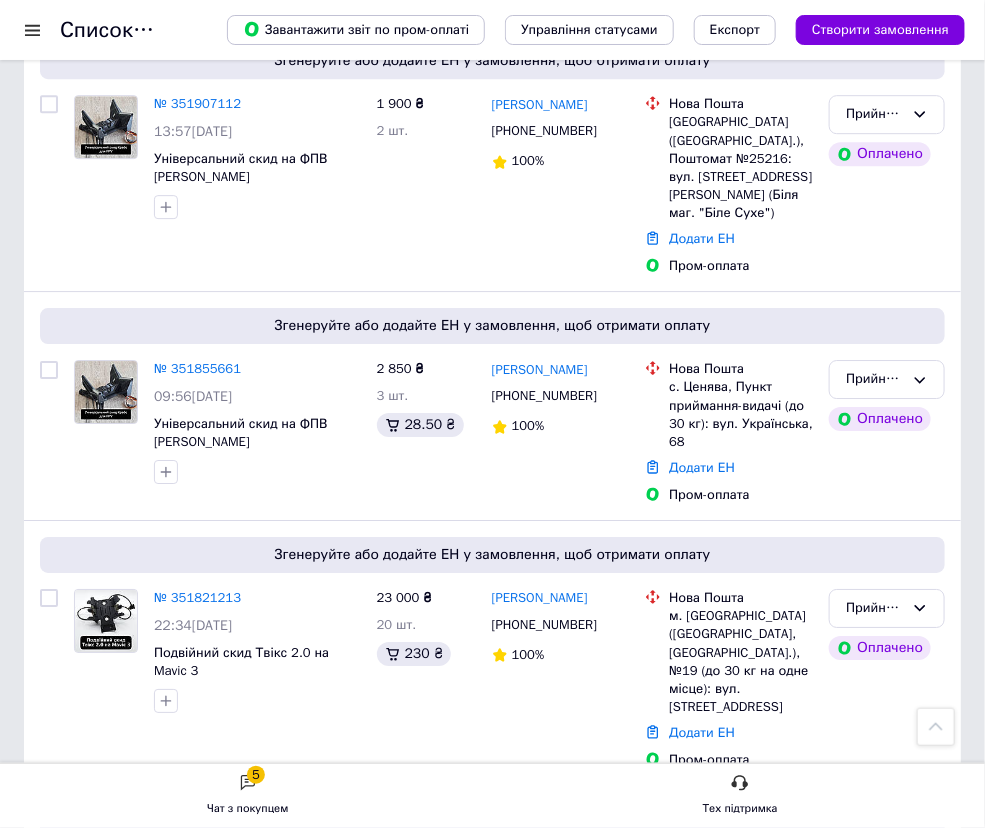 scroll, scrollTop: 1598, scrollLeft: 0, axis: vertical 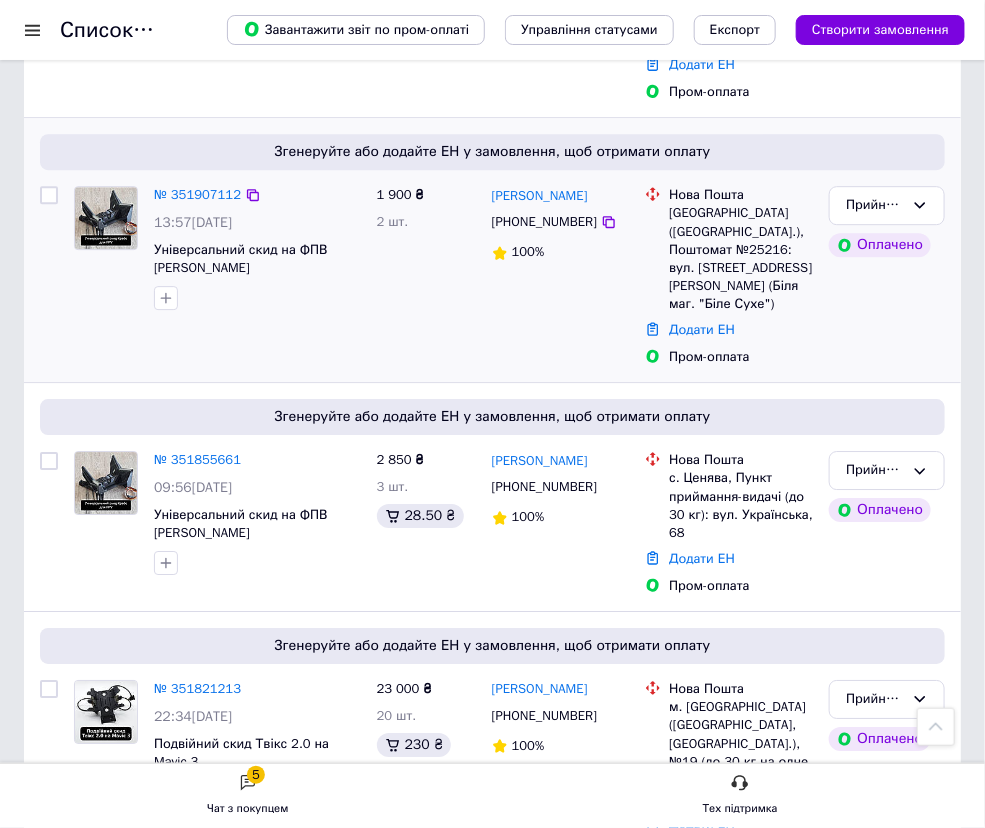 click at bounding box center [49, 195] 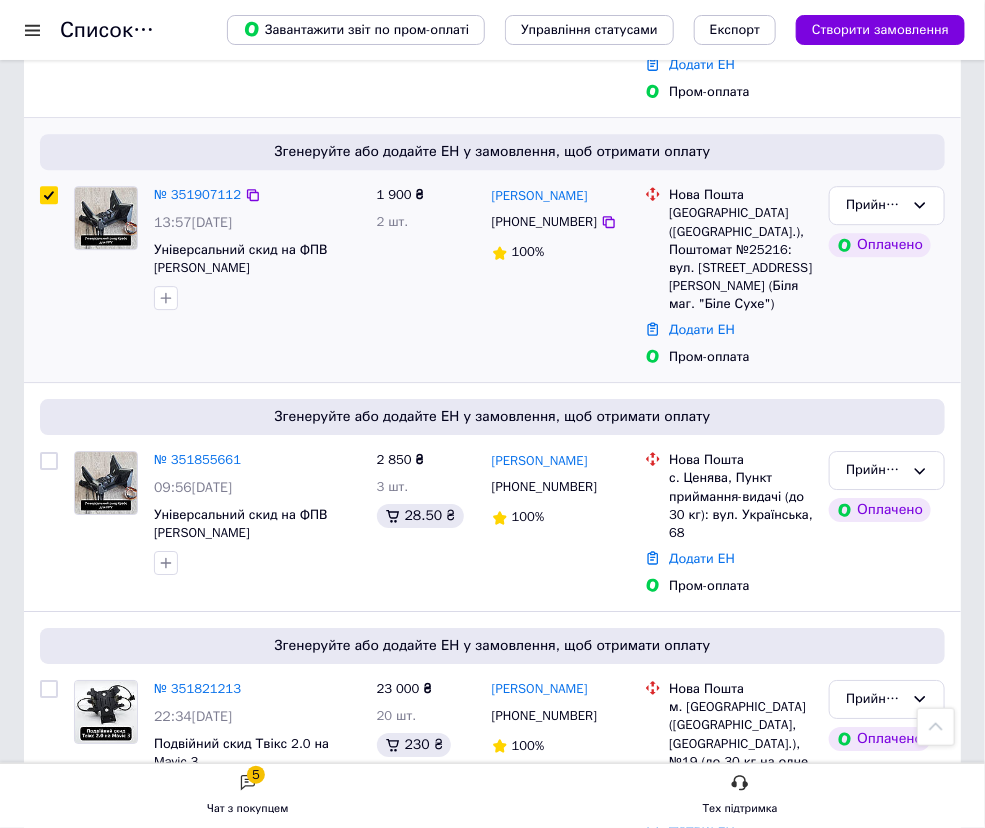 checkbox on "true" 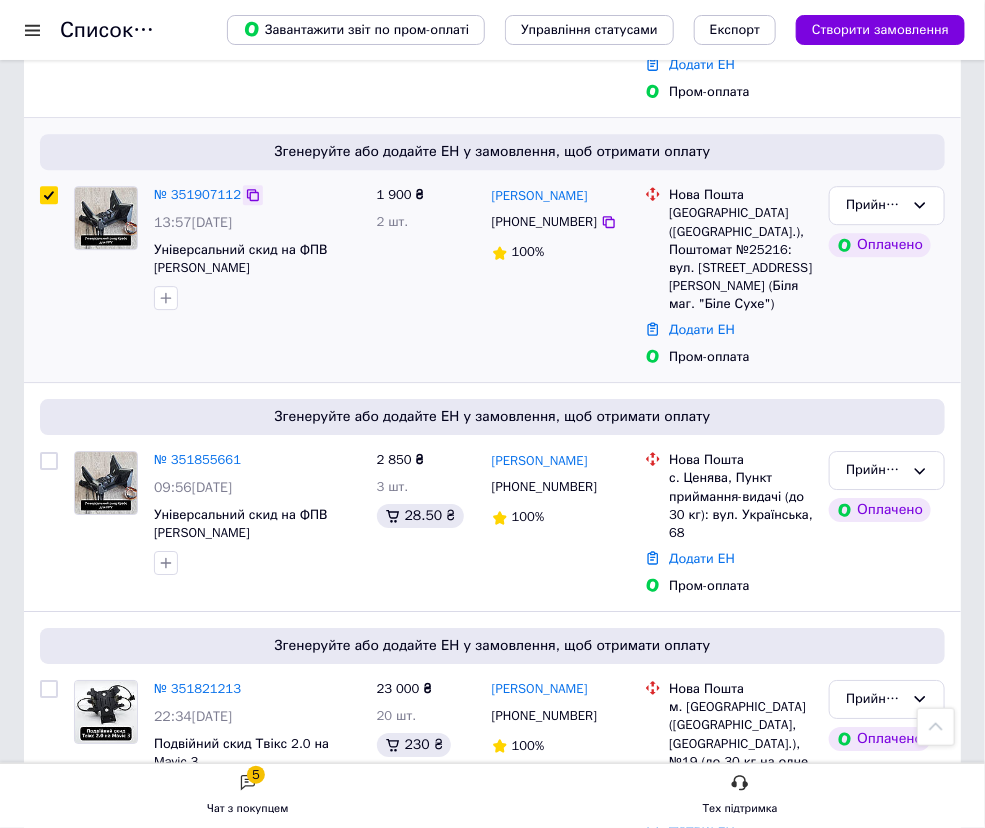 click 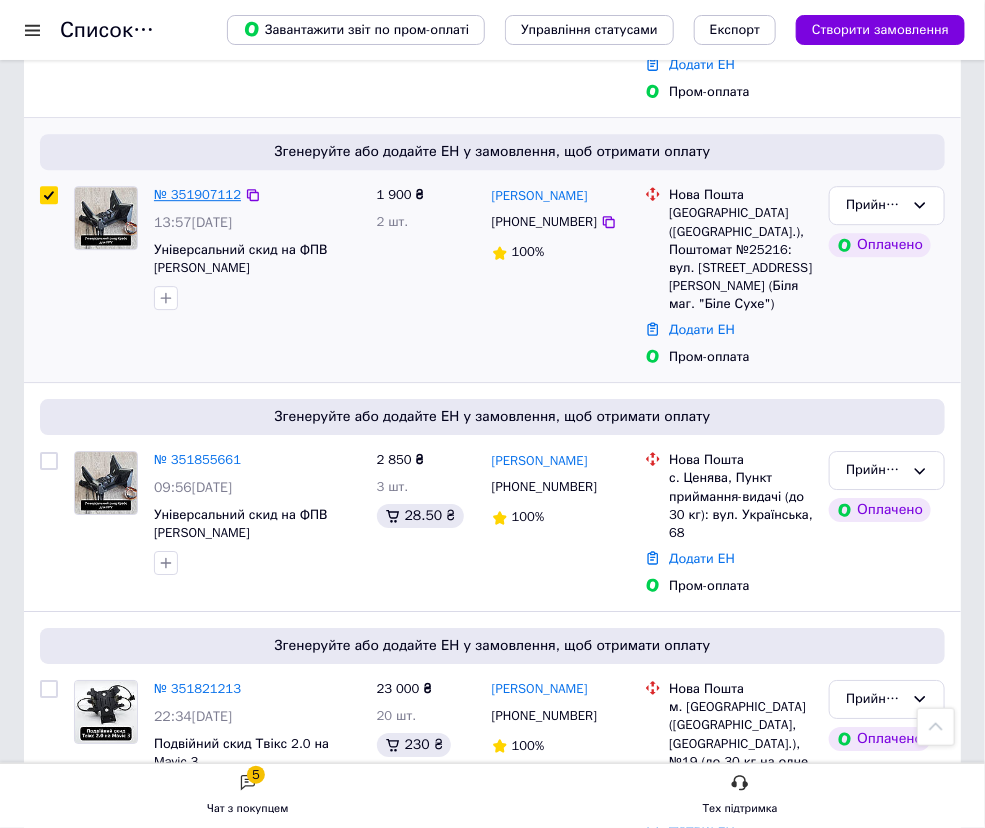 click on "№ 351907112" at bounding box center (197, 194) 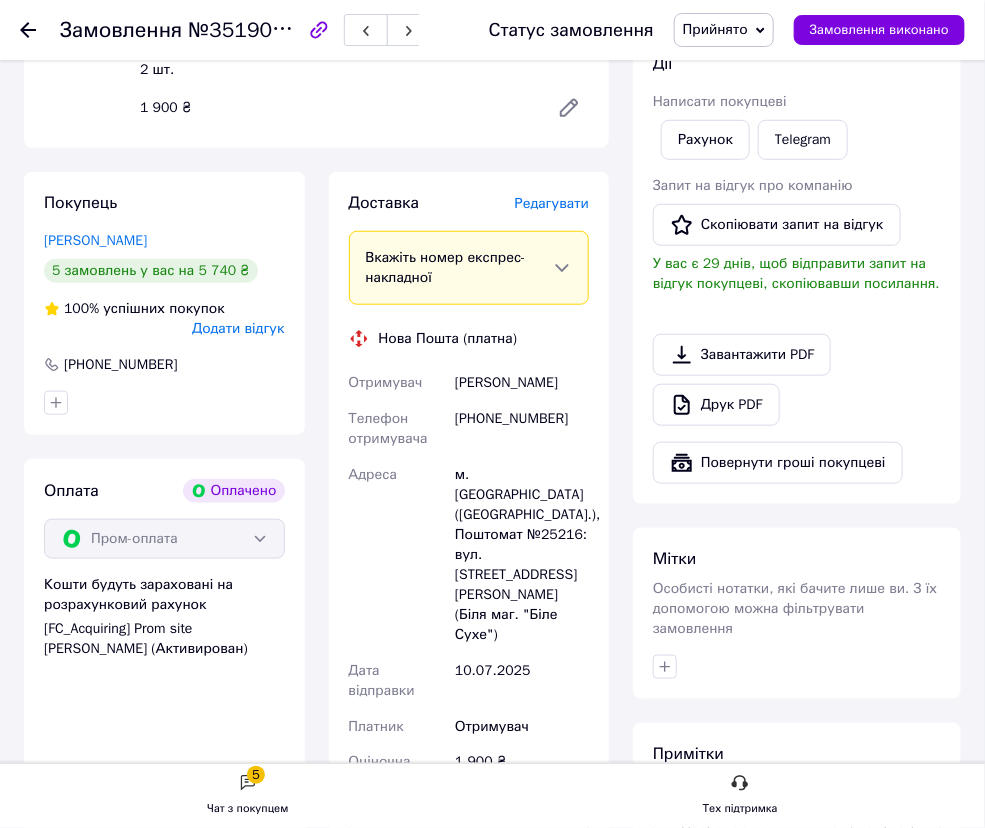 scroll, scrollTop: 281, scrollLeft: 0, axis: vertical 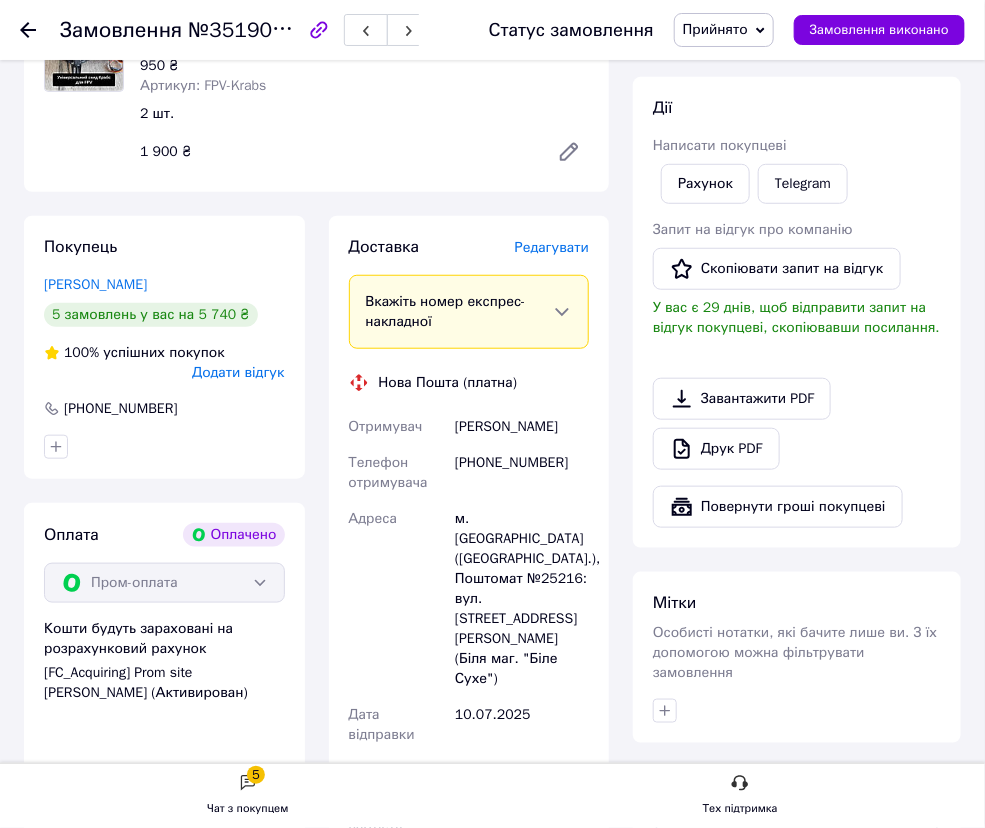 click on "Редагувати" at bounding box center (552, 247) 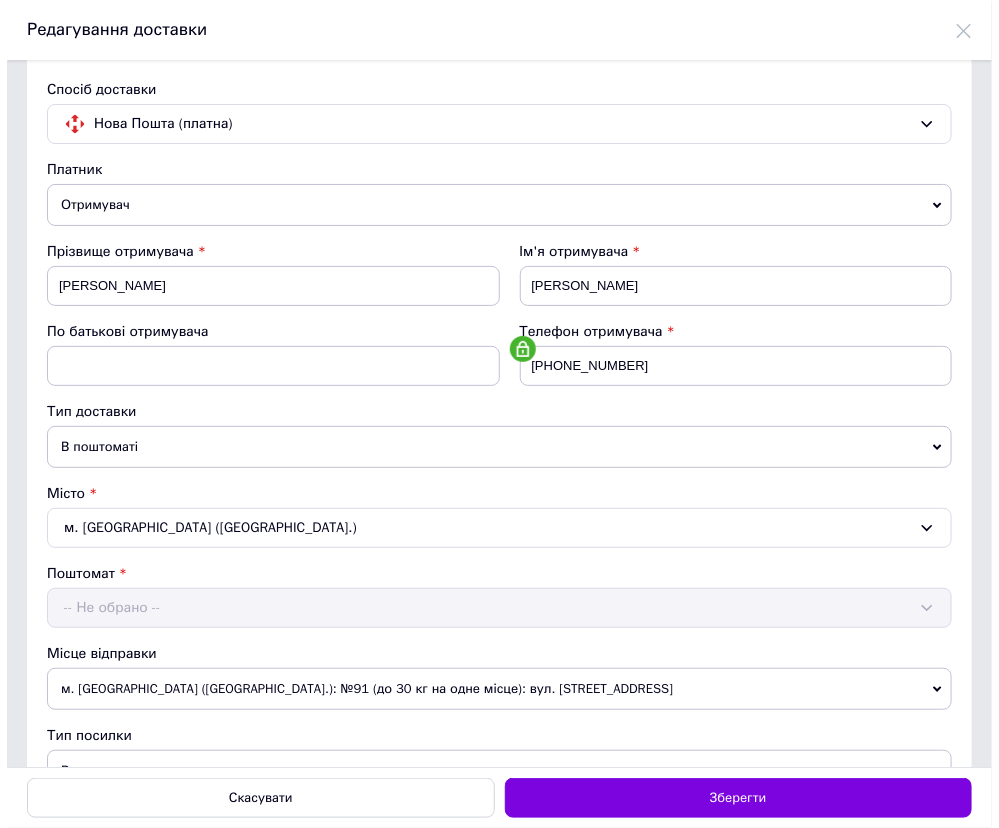 scroll, scrollTop: 0, scrollLeft: 0, axis: both 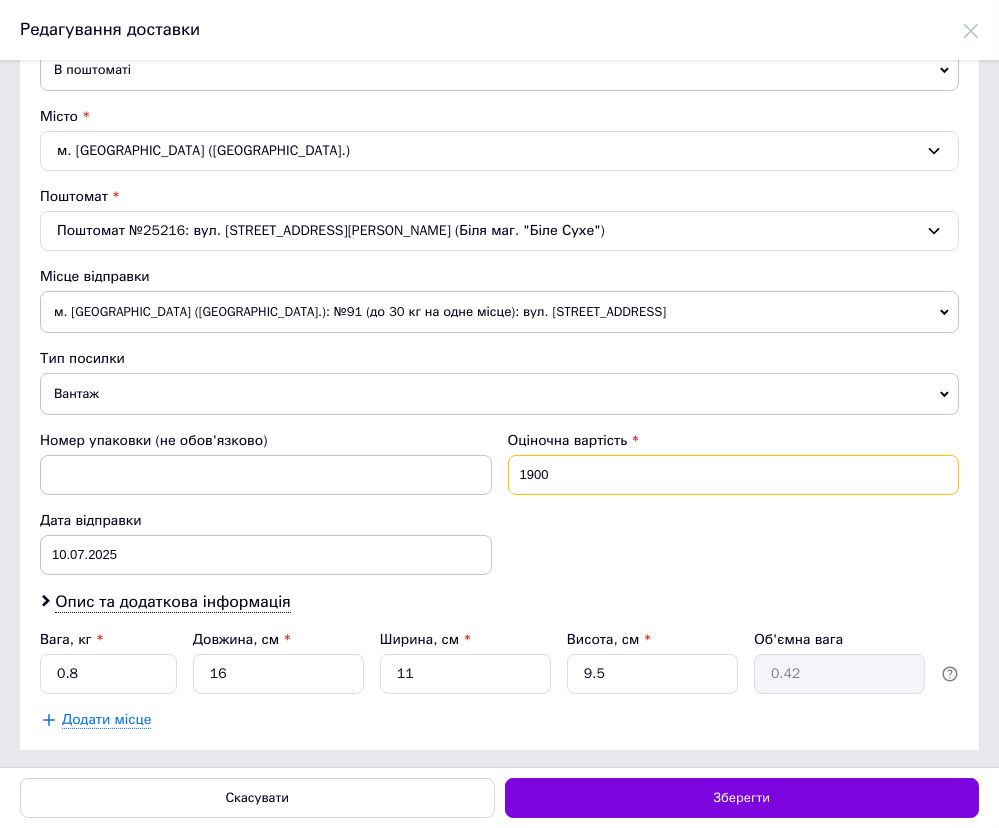 drag, startPoint x: 570, startPoint y: 471, endPoint x: 391, endPoint y: 471, distance: 179 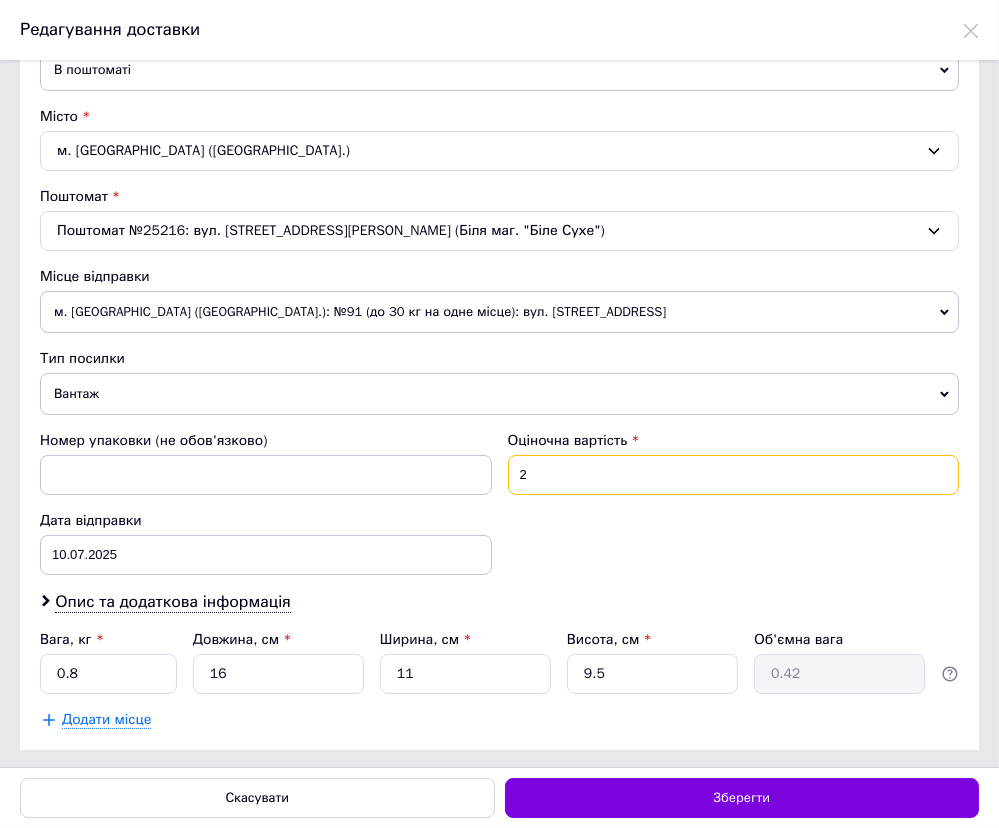 type on "200" 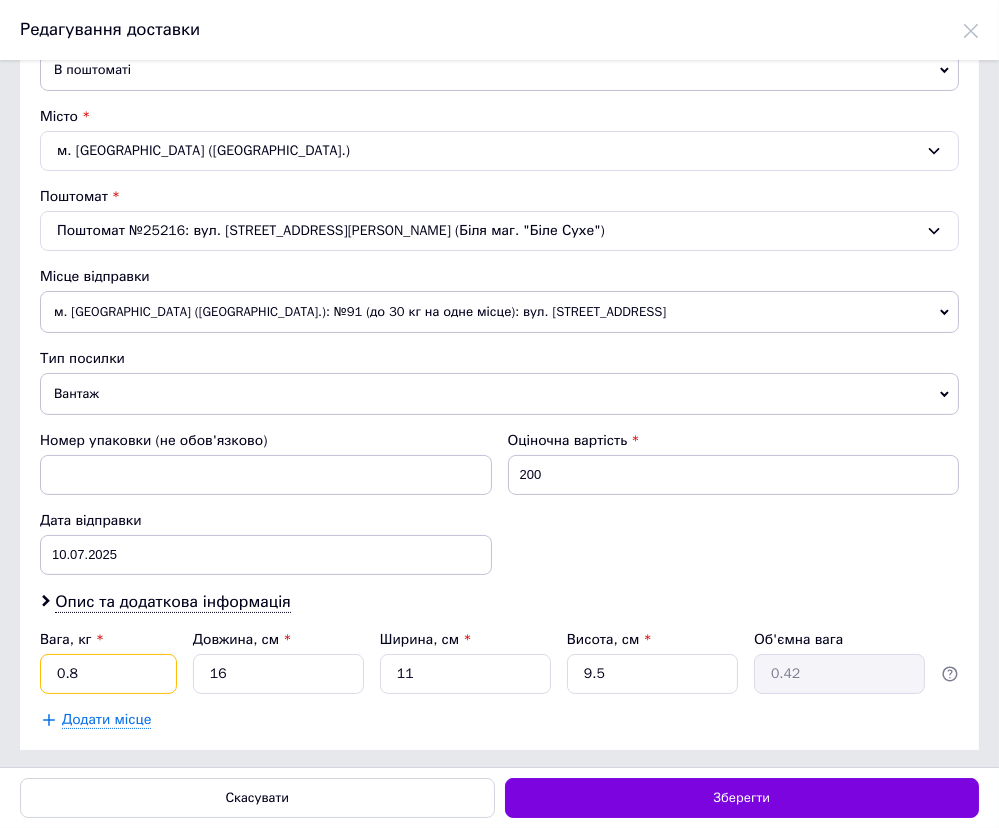 drag, startPoint x: 114, startPoint y: 671, endPoint x: -2, endPoint y: 671, distance: 116 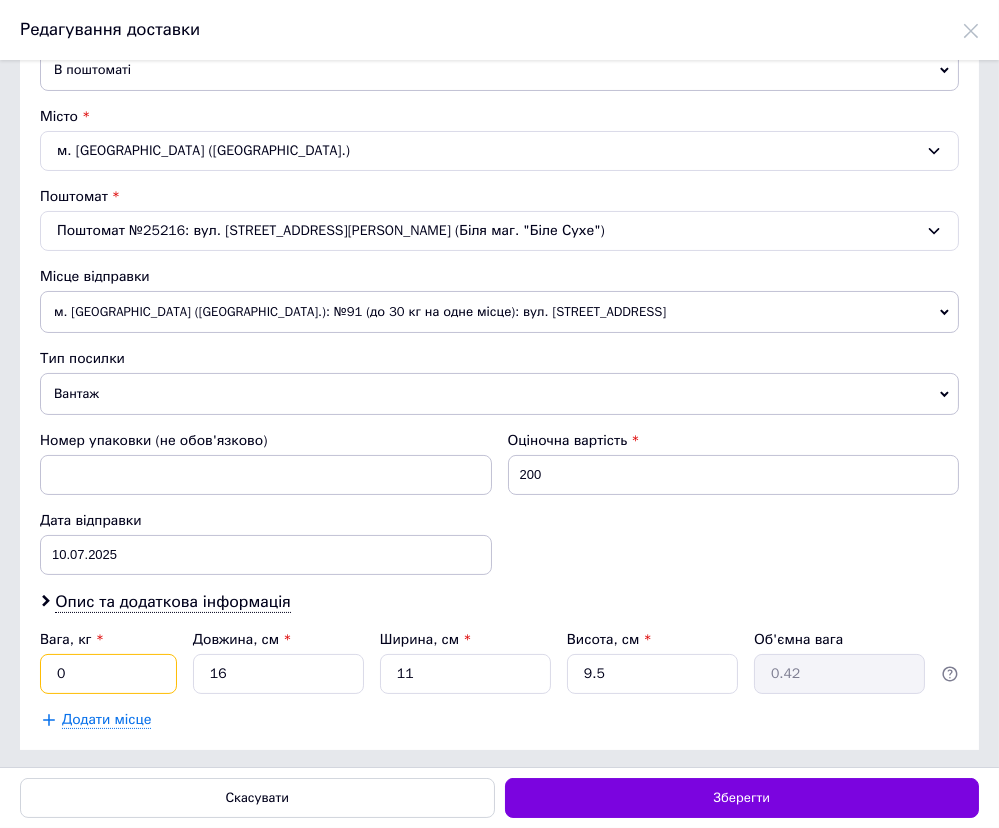type on "0.3" 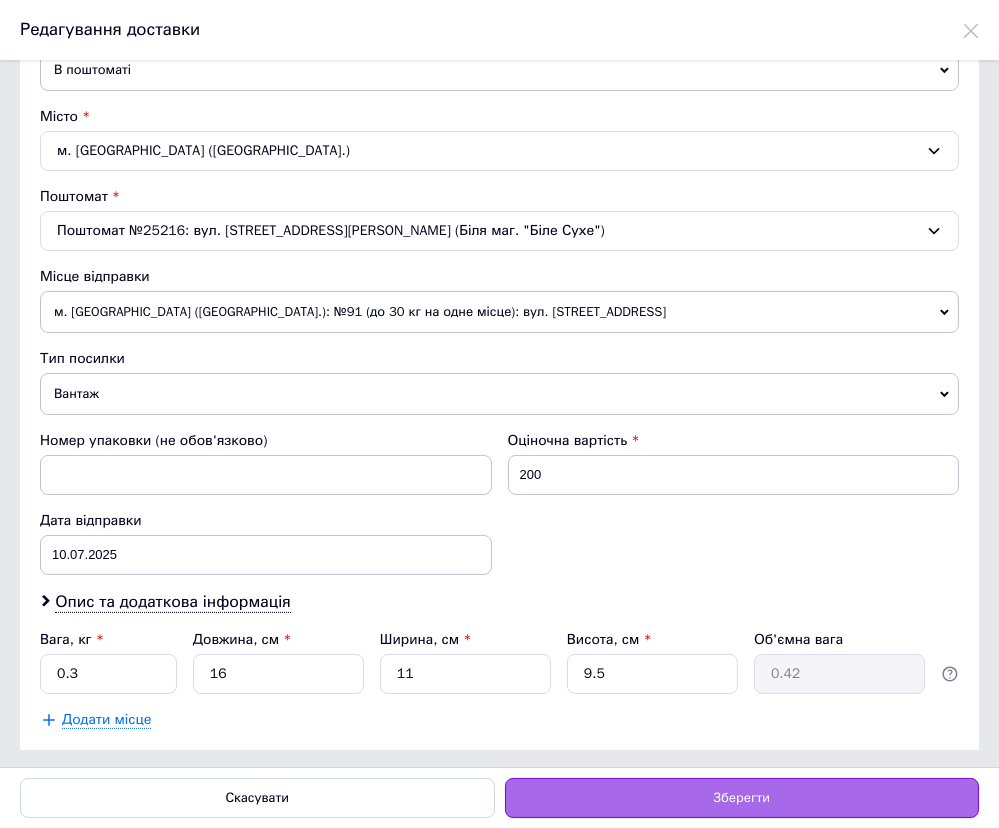 click on "Зберегти" at bounding box center [742, 798] 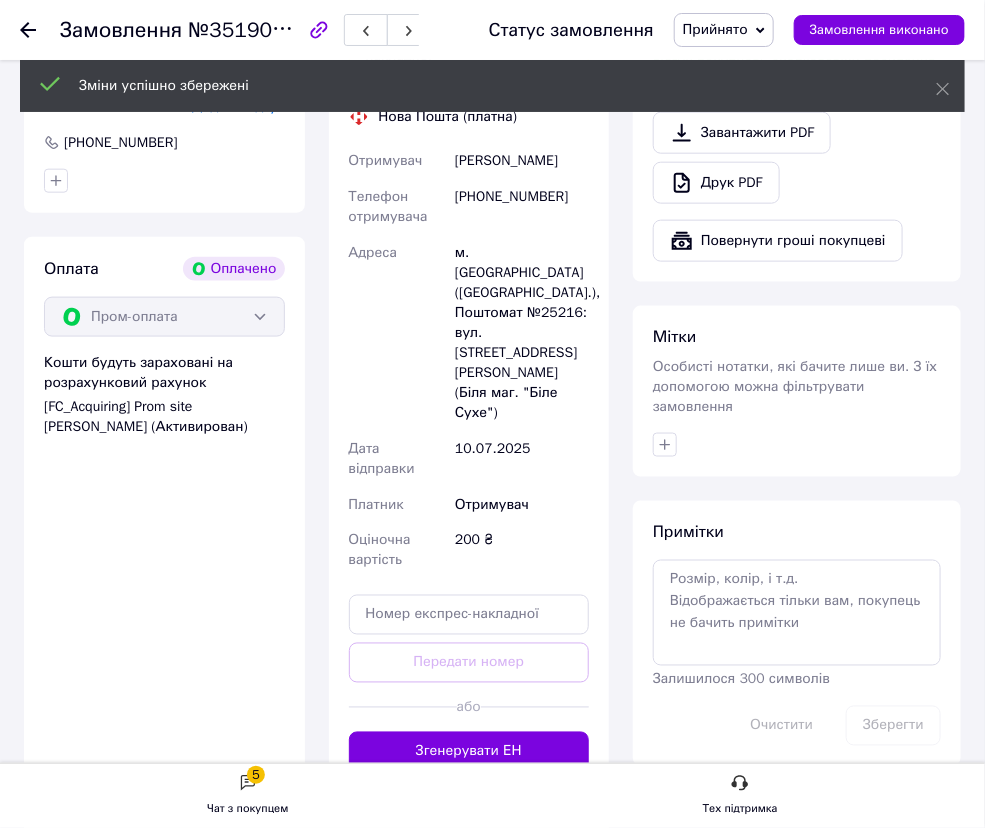 scroll, scrollTop: 554, scrollLeft: 0, axis: vertical 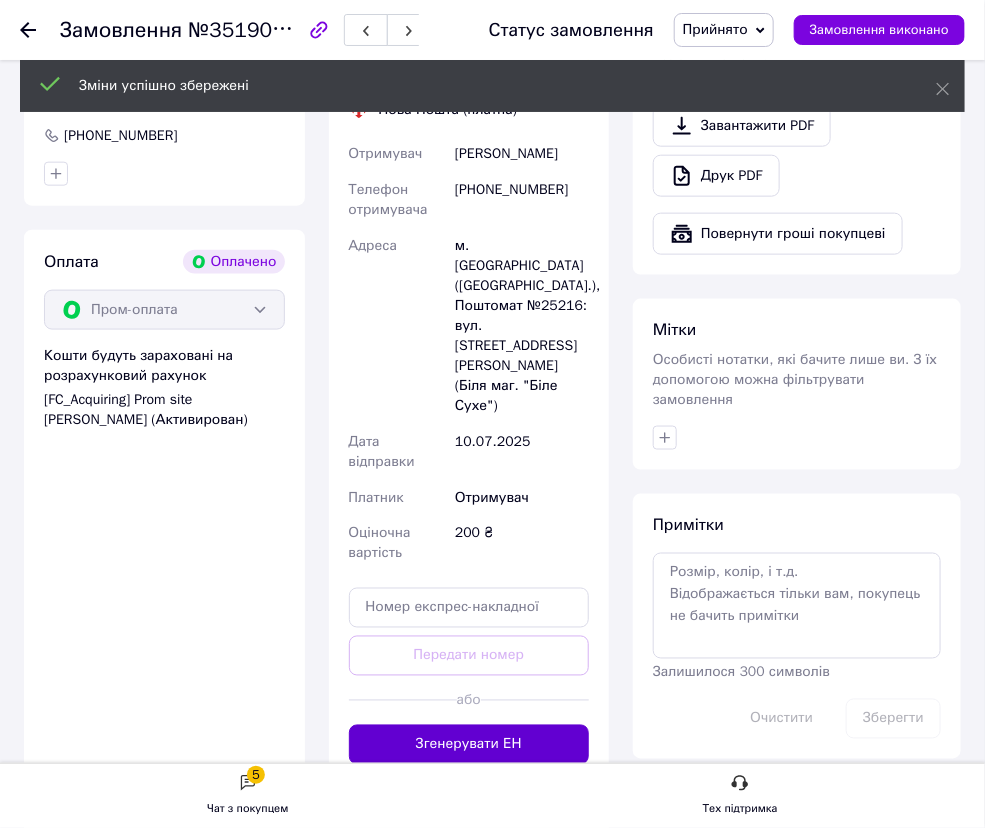 click on "Згенерувати ЕН" at bounding box center (469, 745) 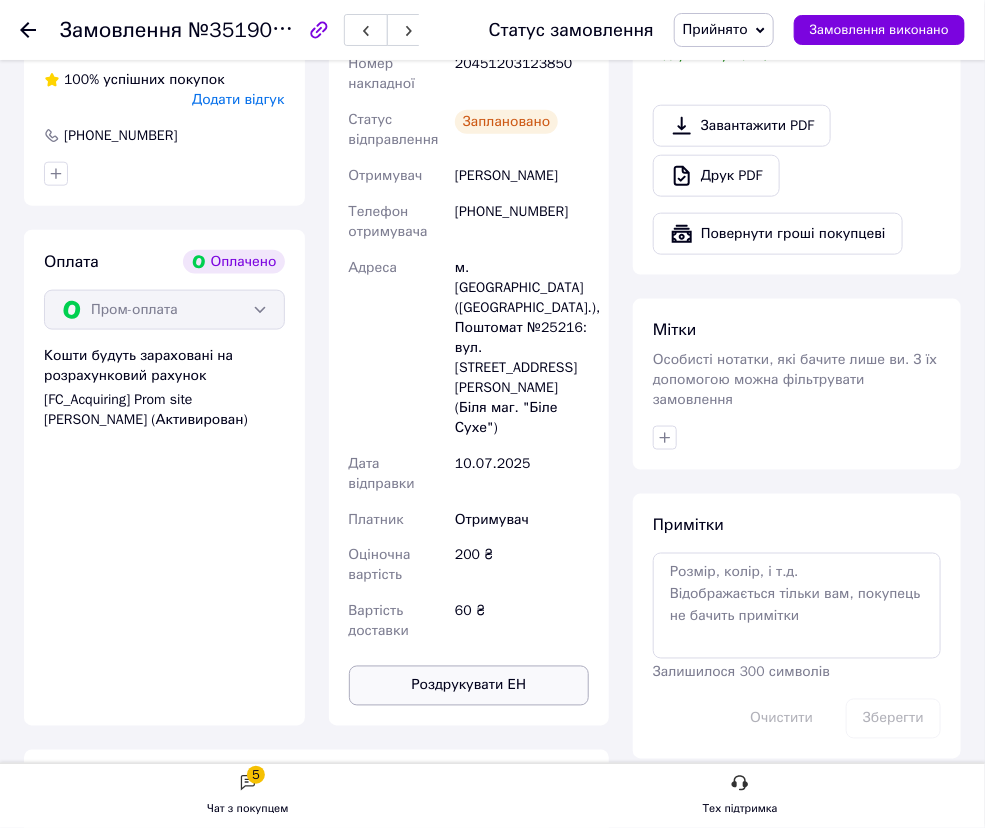 click on "Роздрукувати ЕН" at bounding box center (469, 686) 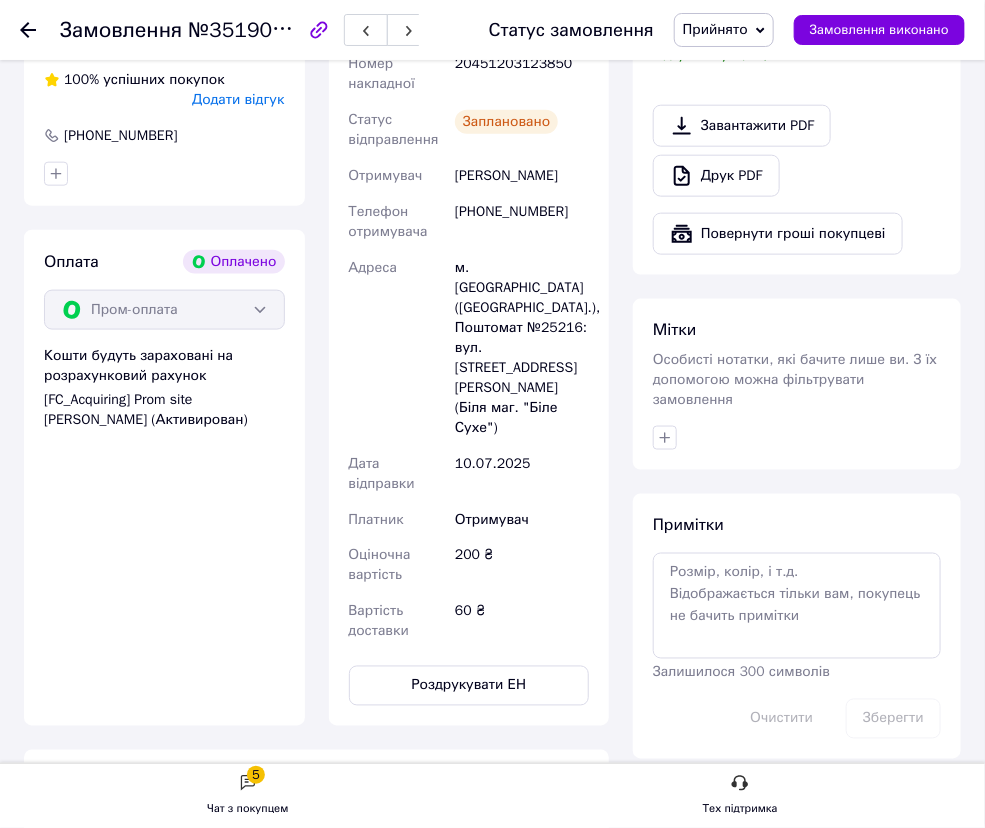 click 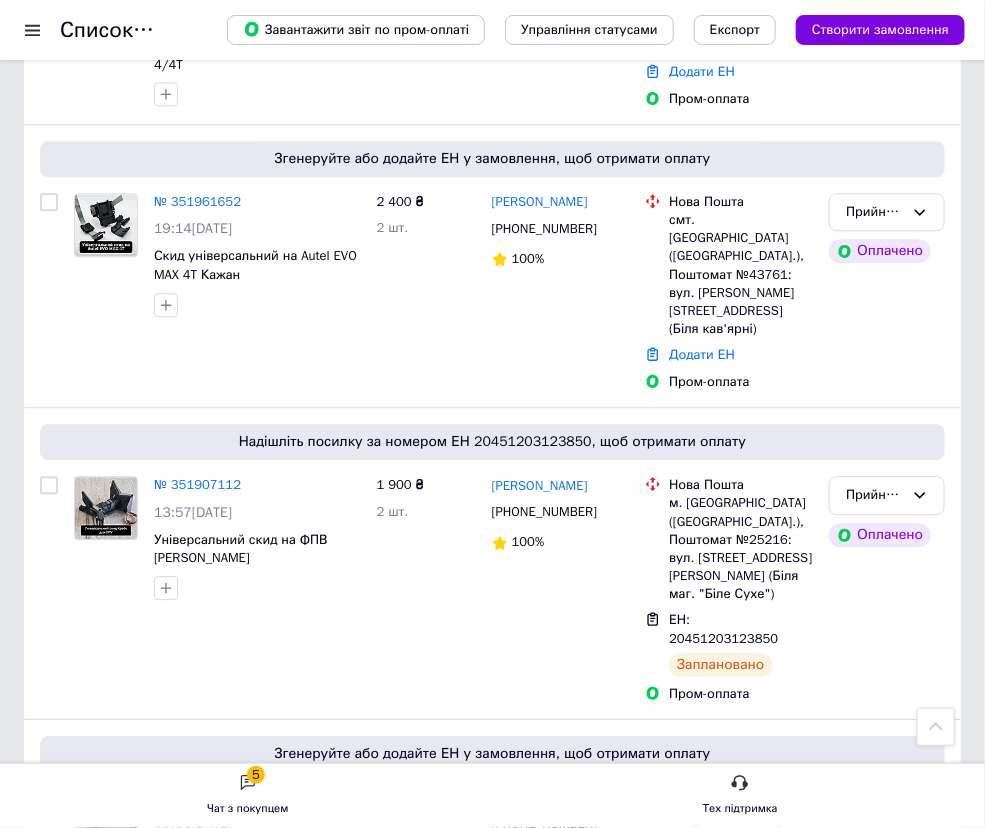 scroll, scrollTop: 1262, scrollLeft: 0, axis: vertical 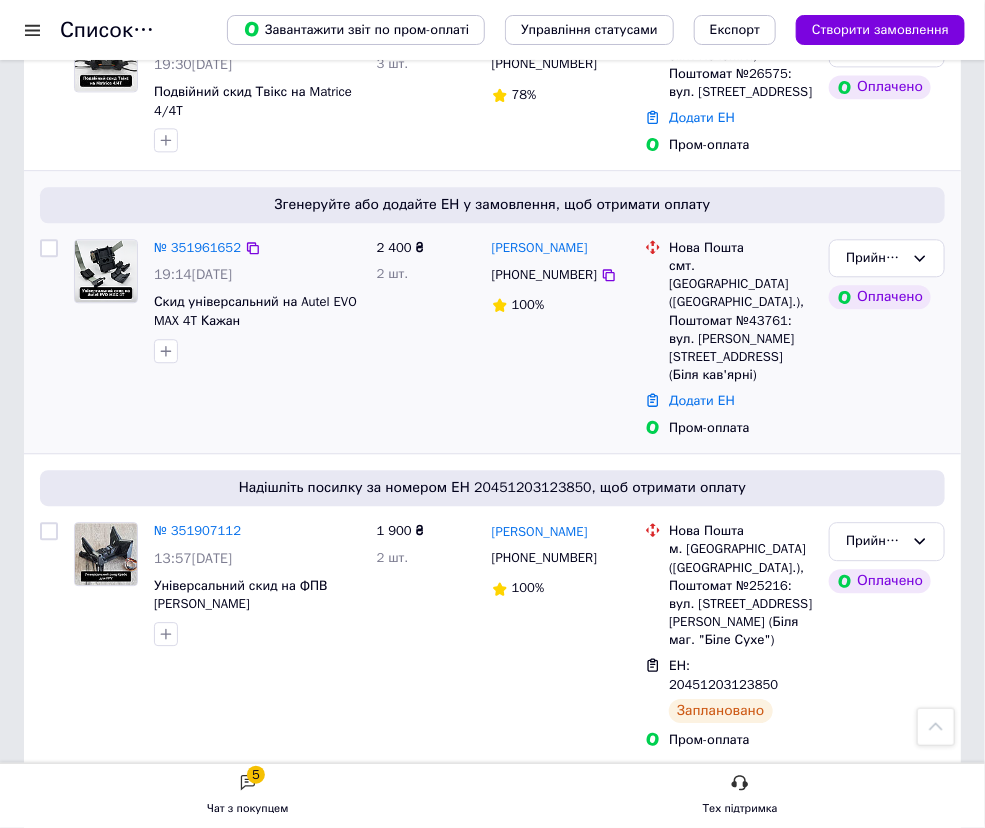 click at bounding box center (257, 351) 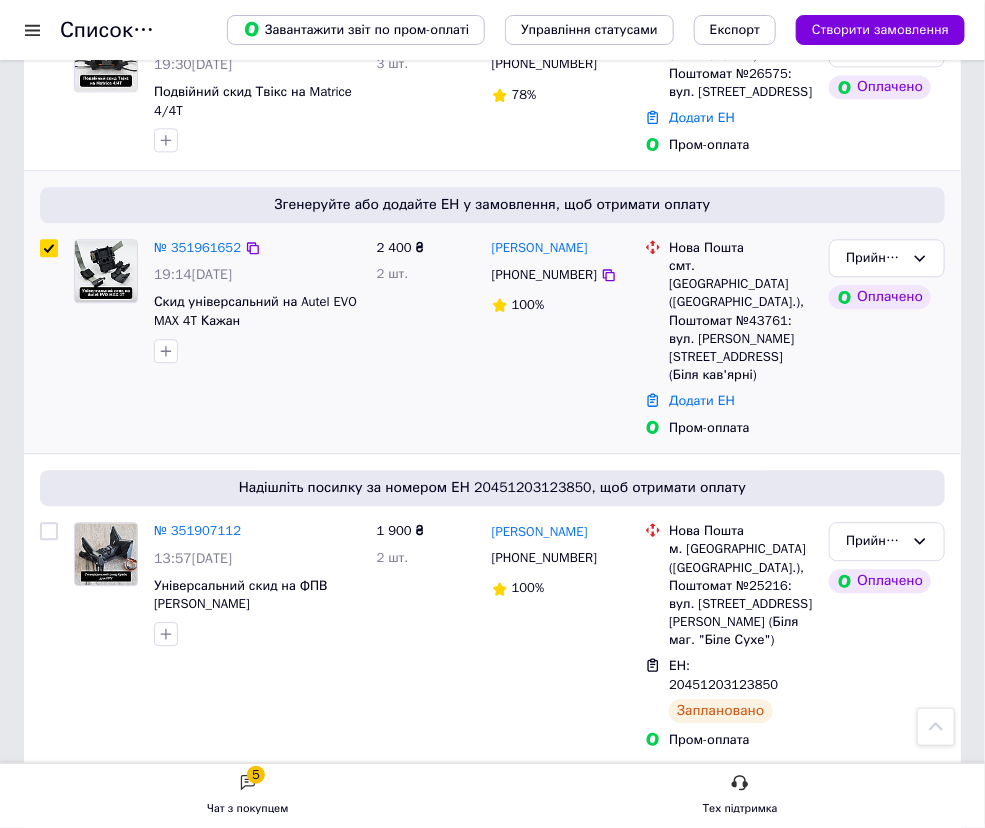checkbox on "true" 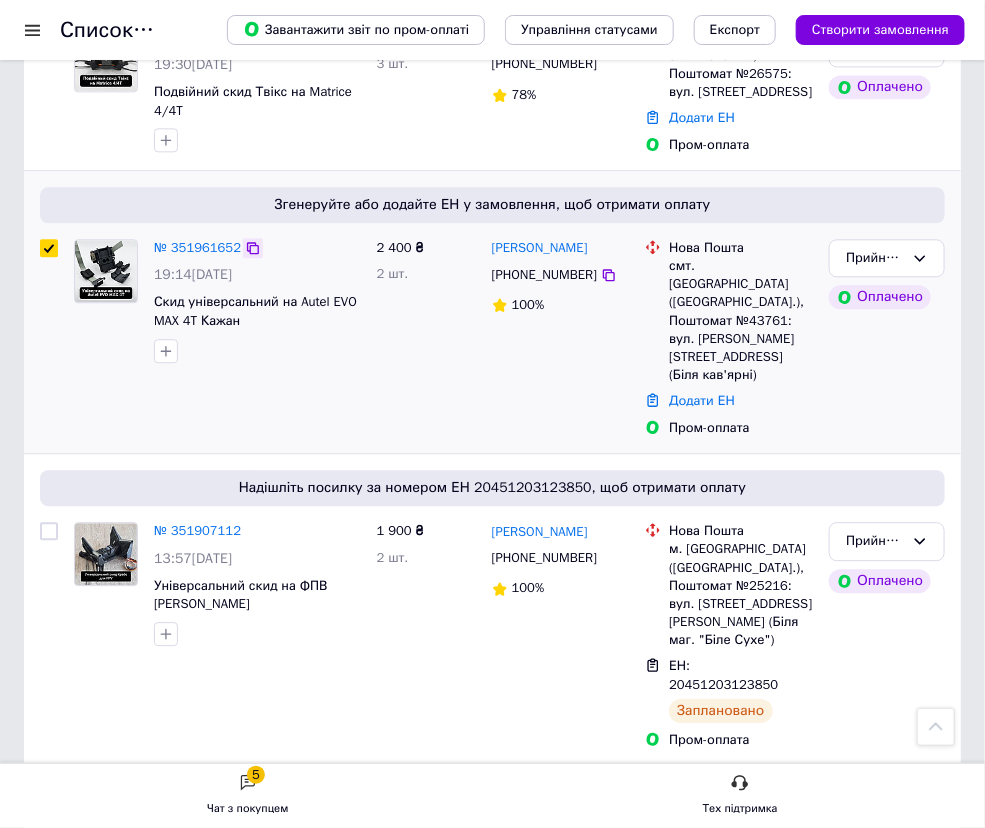 click 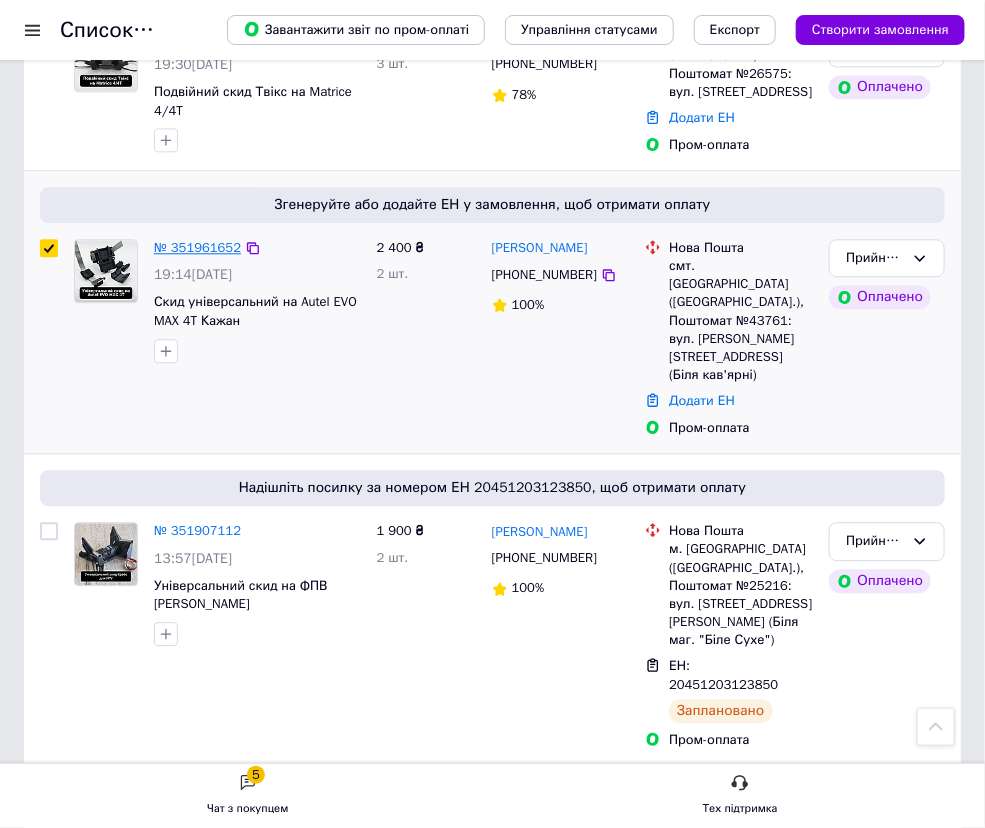 click on "№ 351961652" at bounding box center [197, 247] 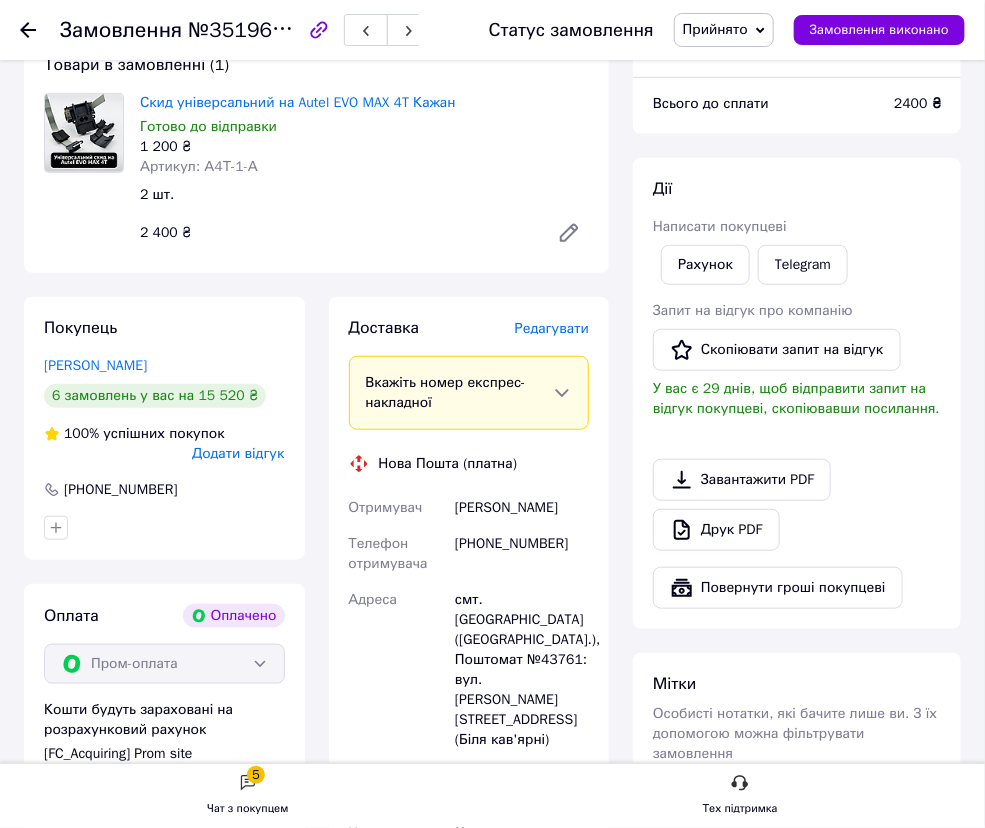 scroll, scrollTop: 190, scrollLeft: 0, axis: vertical 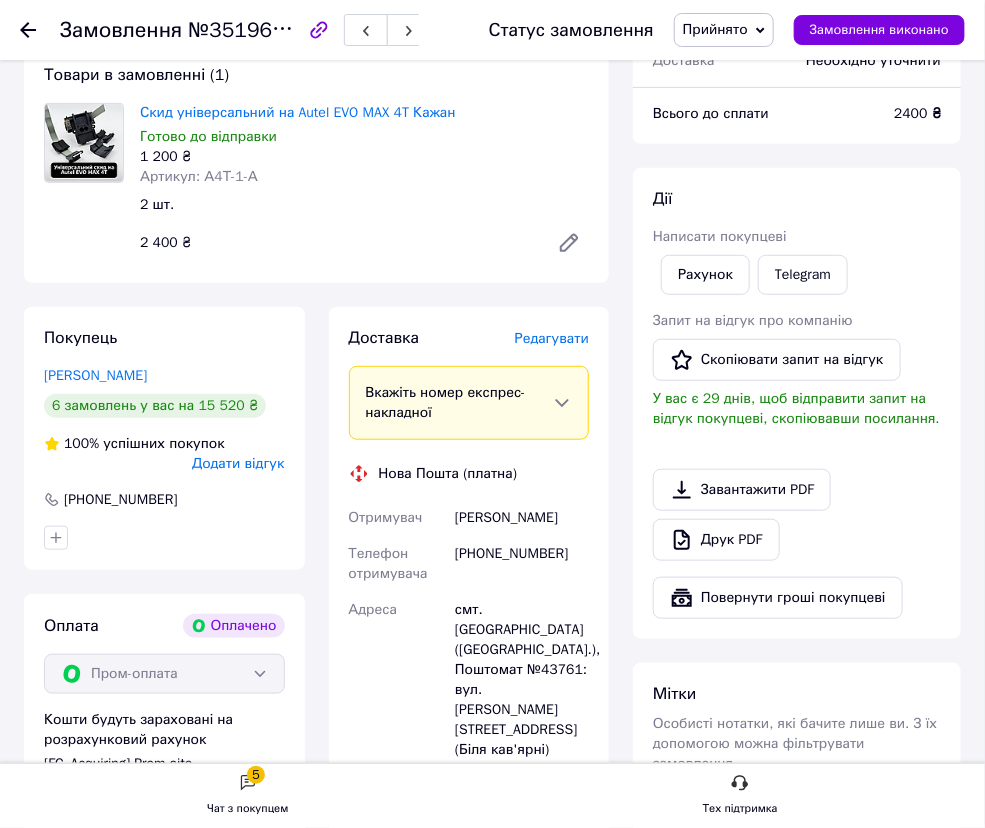 click on "Редагувати" at bounding box center (552, 338) 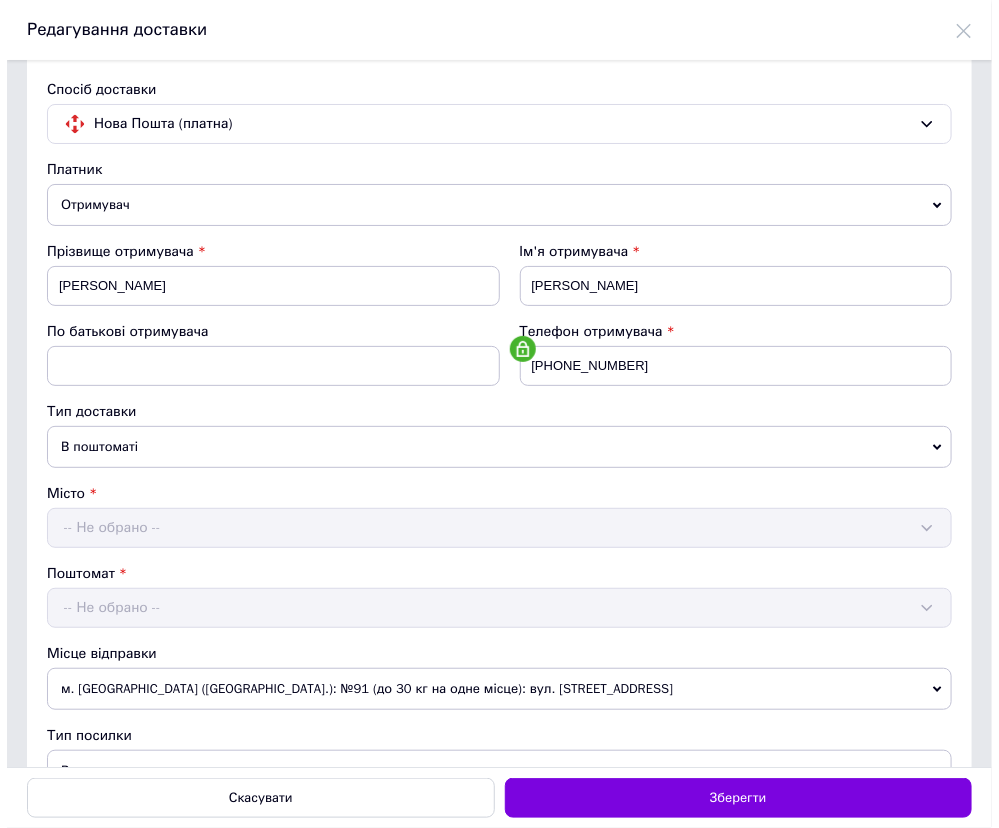 scroll, scrollTop: 0, scrollLeft: 0, axis: both 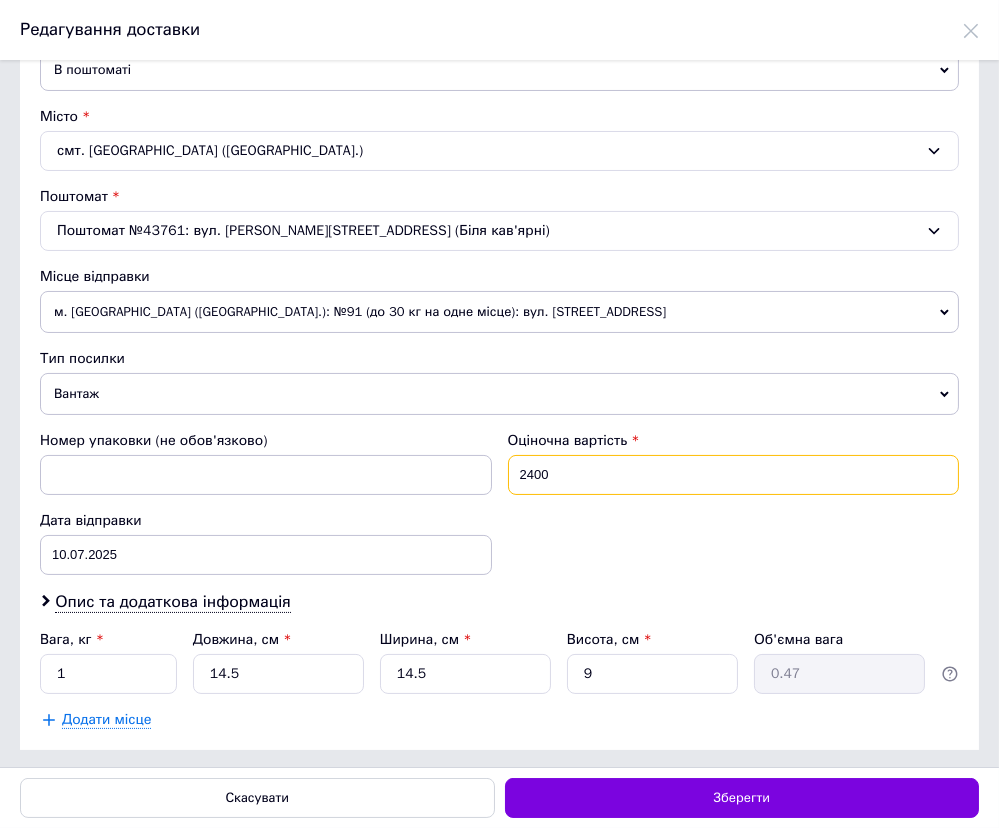 drag, startPoint x: 554, startPoint y: 464, endPoint x: 513, endPoint y: 470, distance: 41.4367 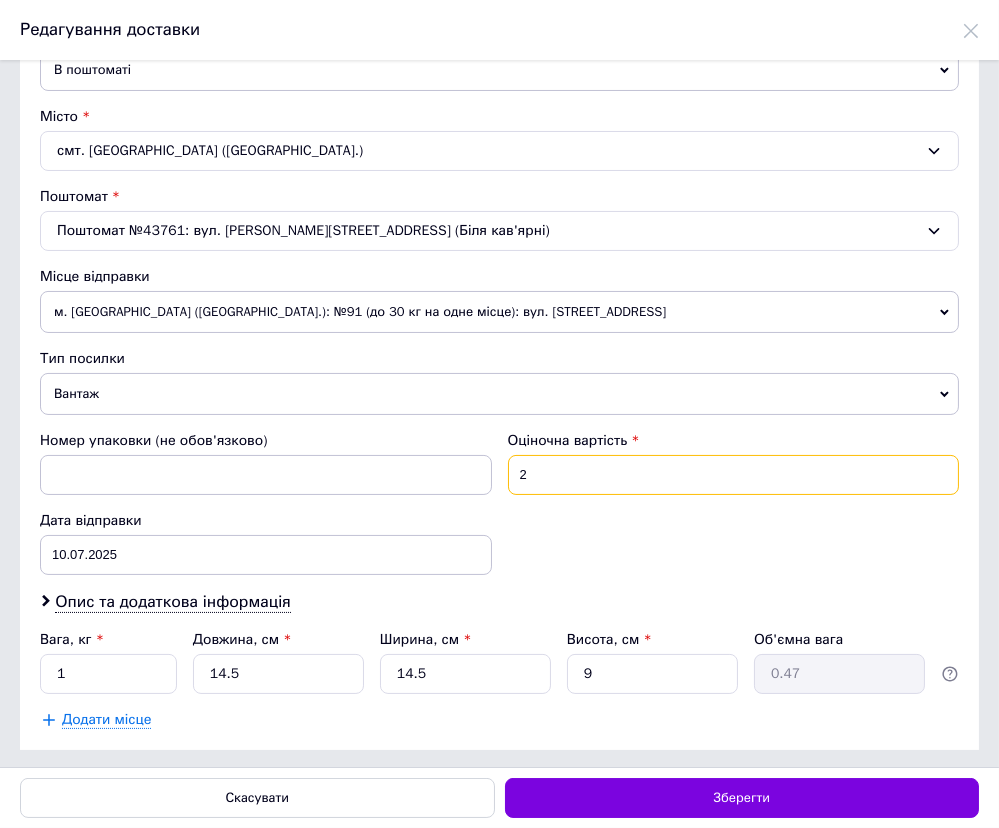 type on "200" 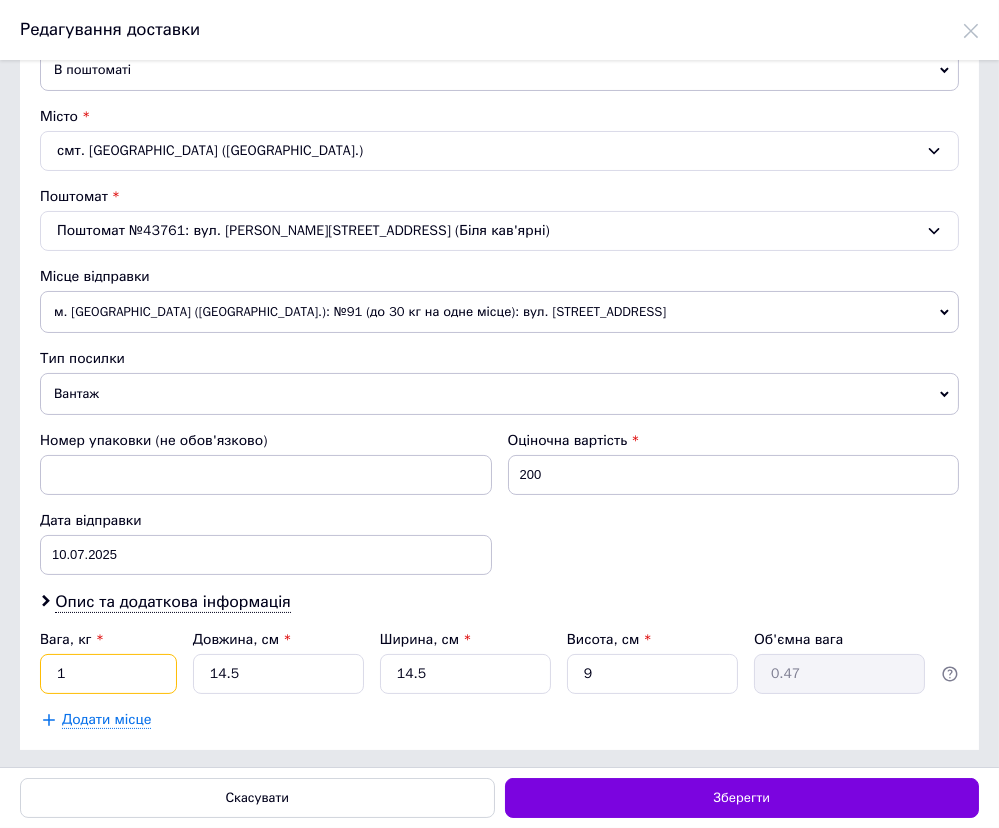 drag, startPoint x: 17, startPoint y: 676, endPoint x: -39, endPoint y: 676, distance: 56 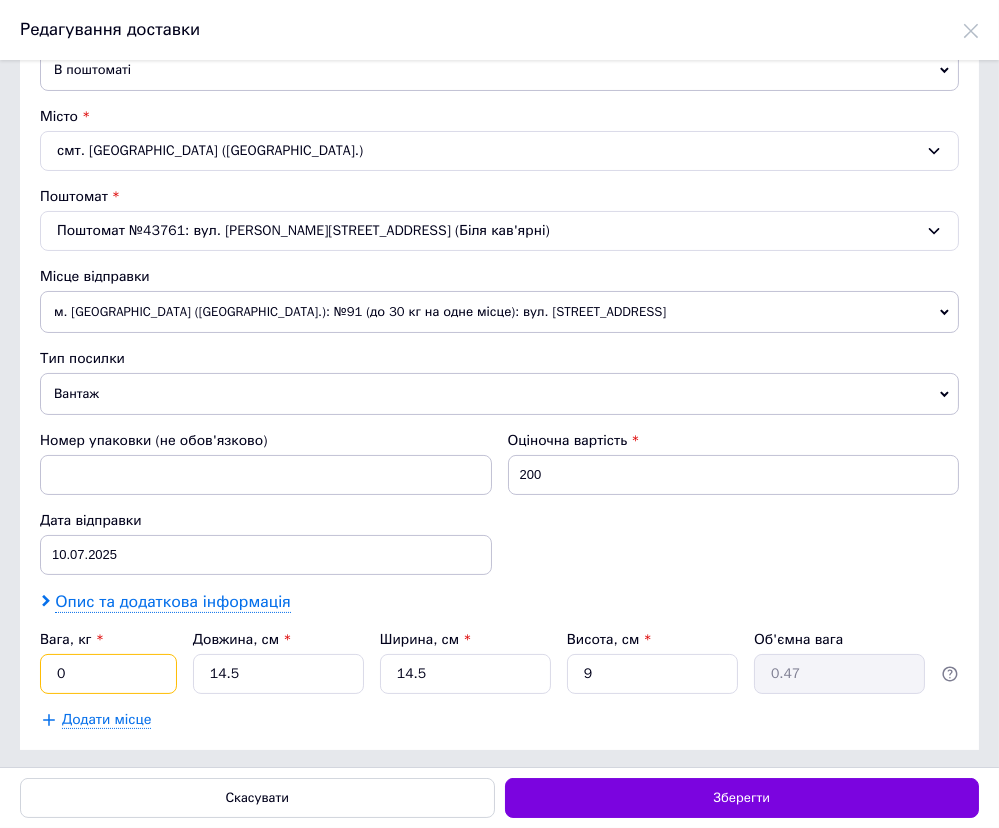 type on "0.3" 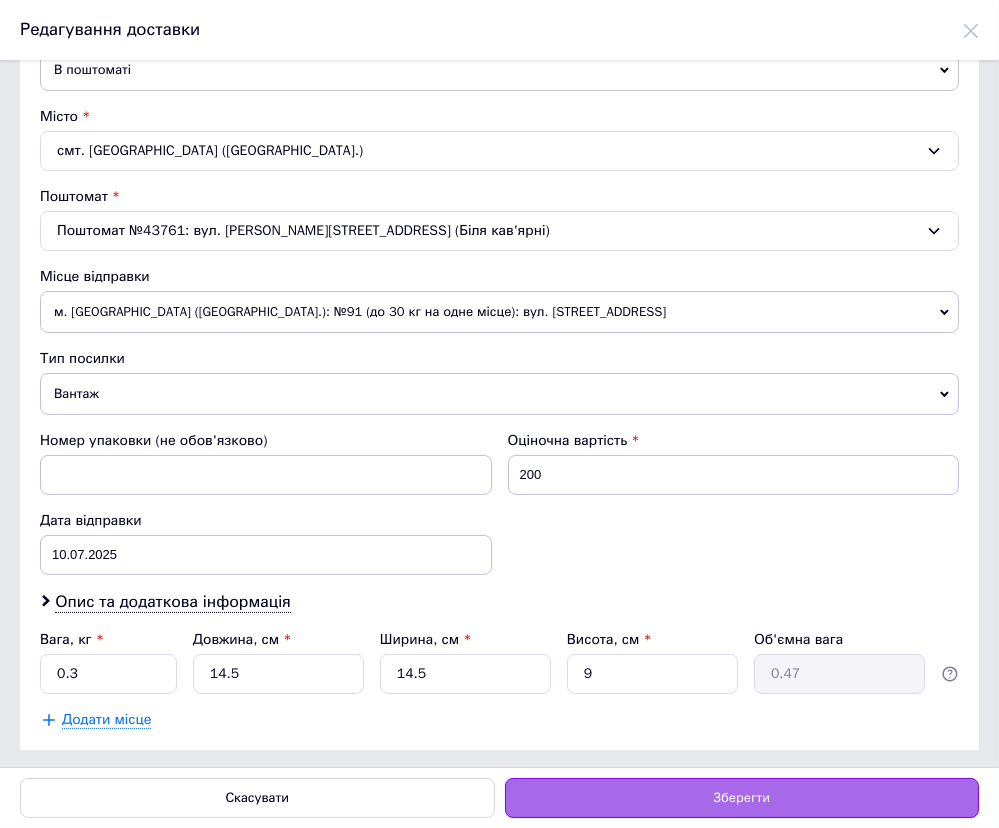click on "Зберегти" at bounding box center (742, 798) 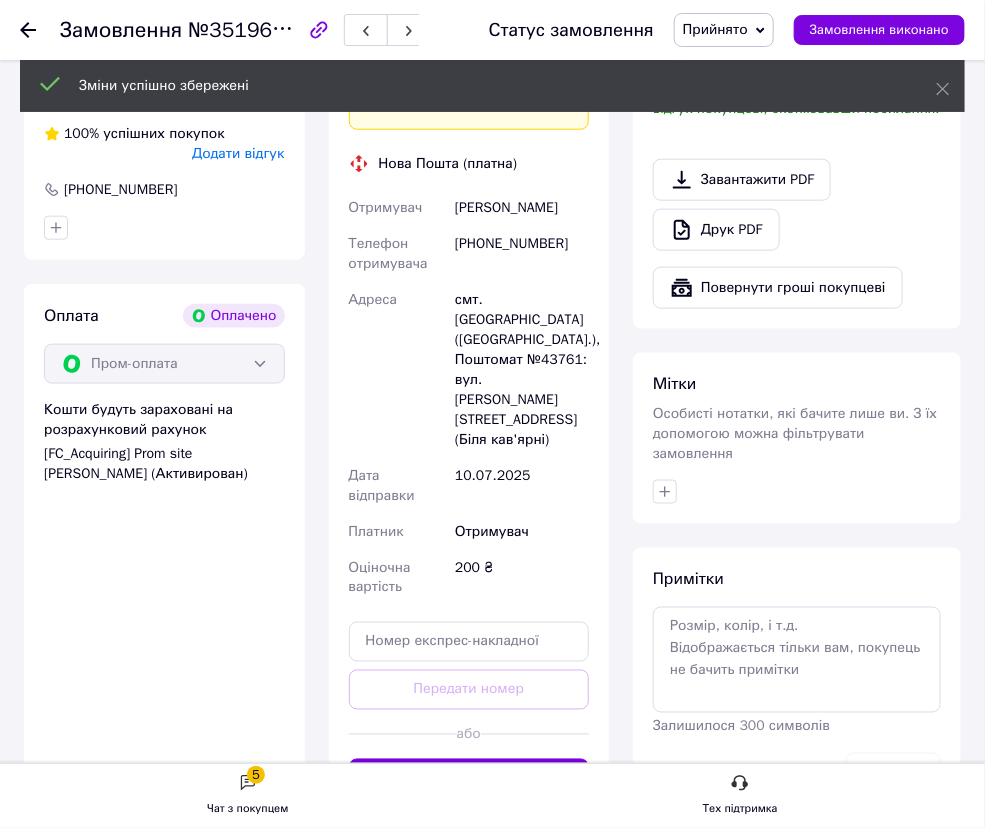 scroll, scrollTop: 554, scrollLeft: 0, axis: vertical 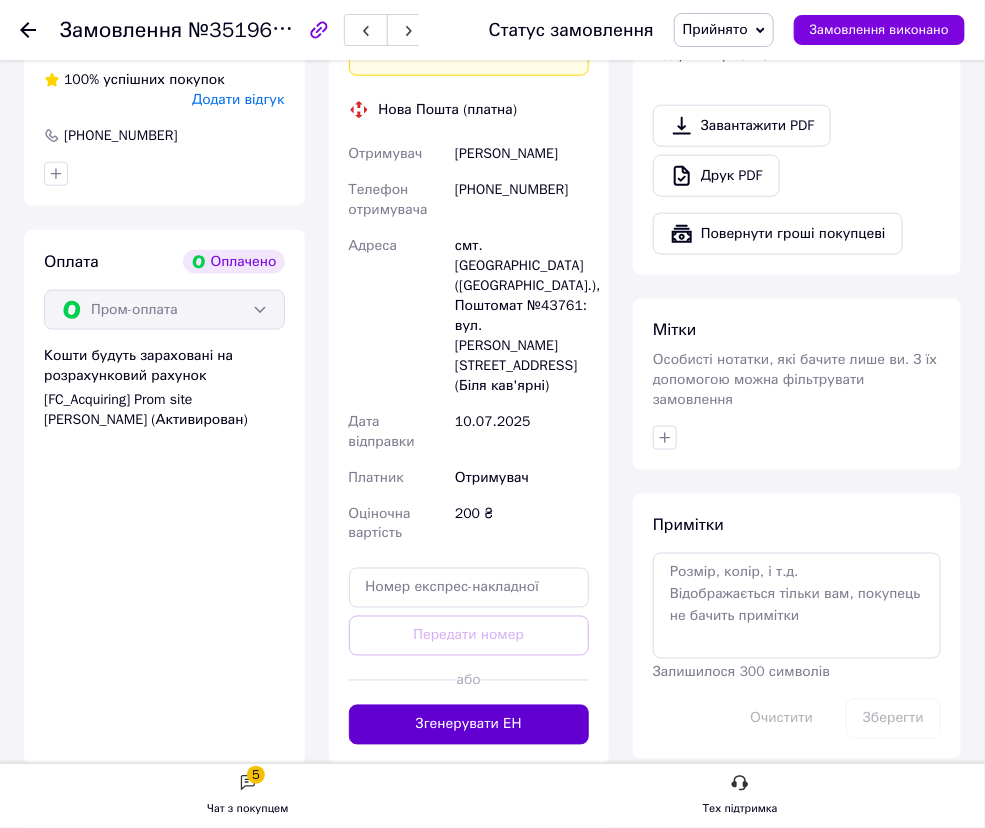 click on "Згенерувати ЕН" at bounding box center [469, 725] 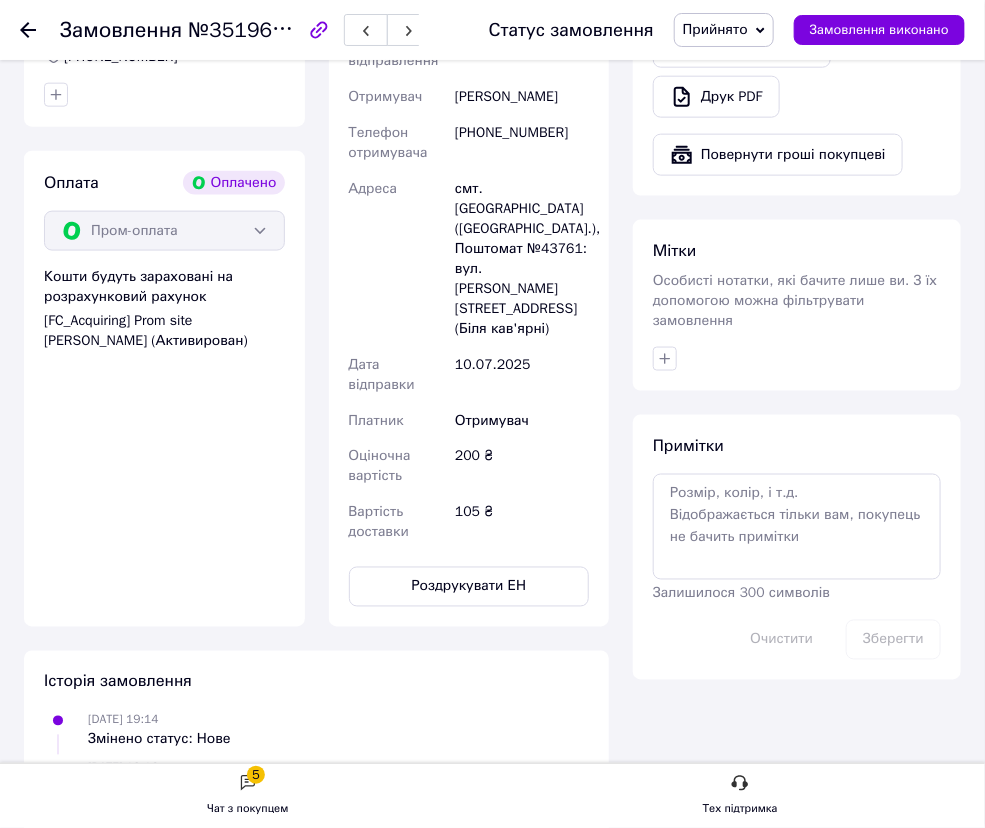 scroll, scrollTop: 736, scrollLeft: 0, axis: vertical 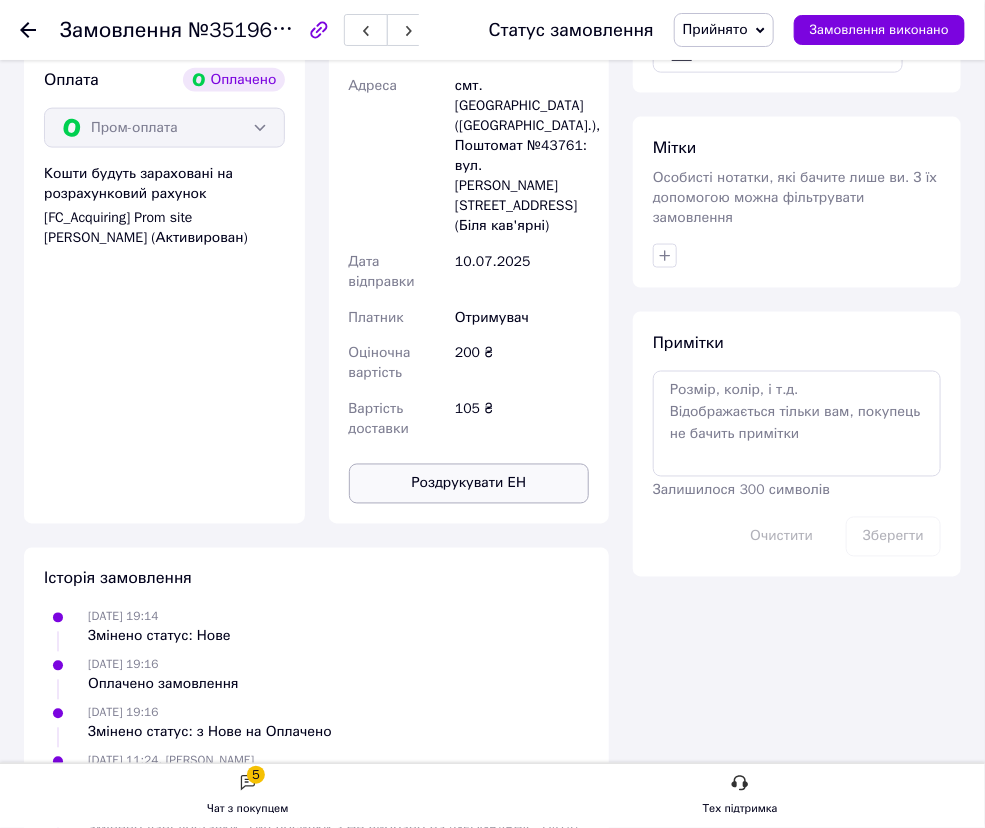 click on "Роздрукувати ЕН" at bounding box center [469, 484] 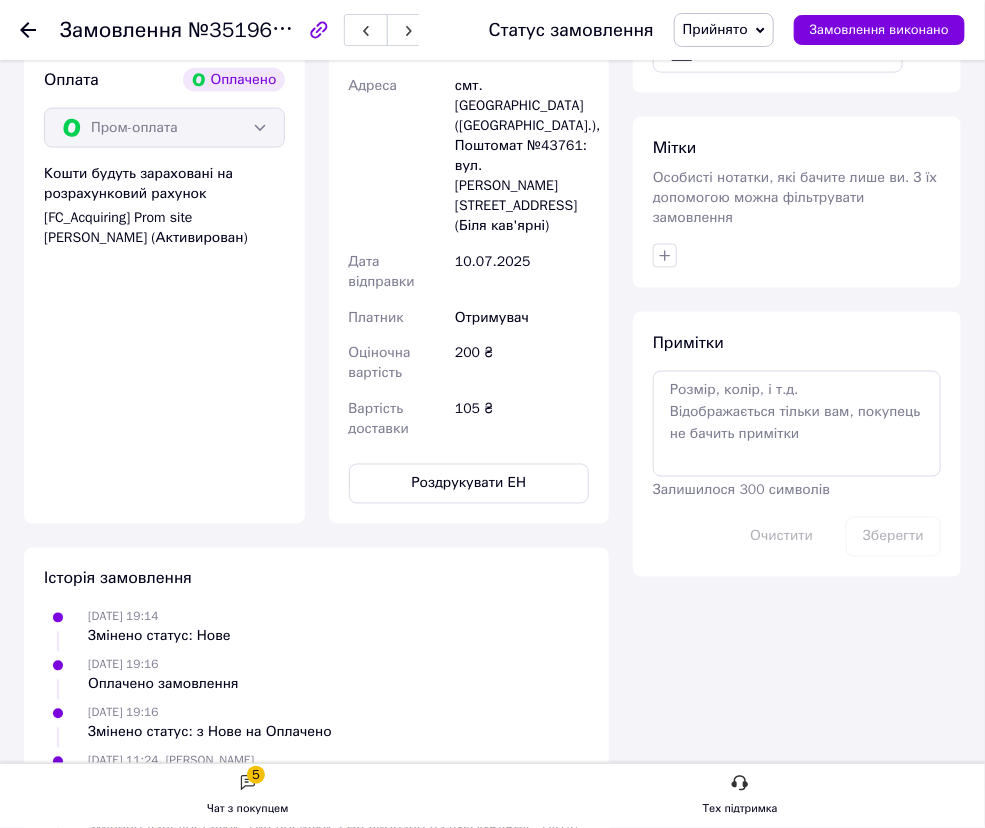 click 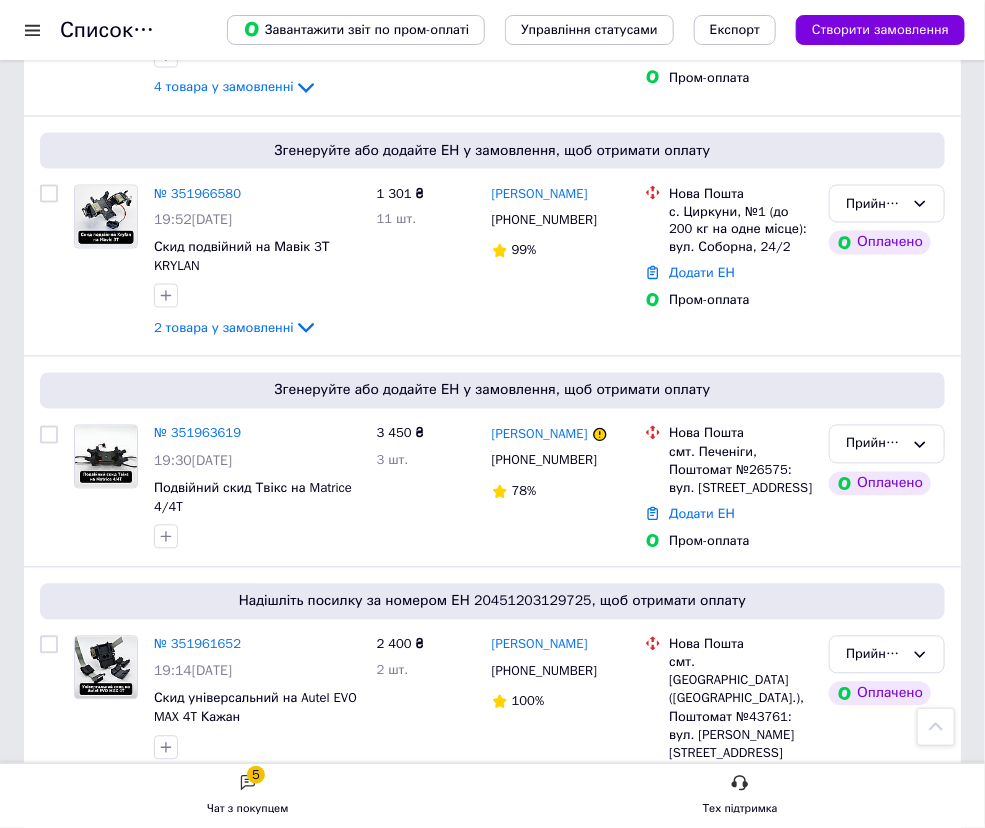 scroll, scrollTop: 835, scrollLeft: 0, axis: vertical 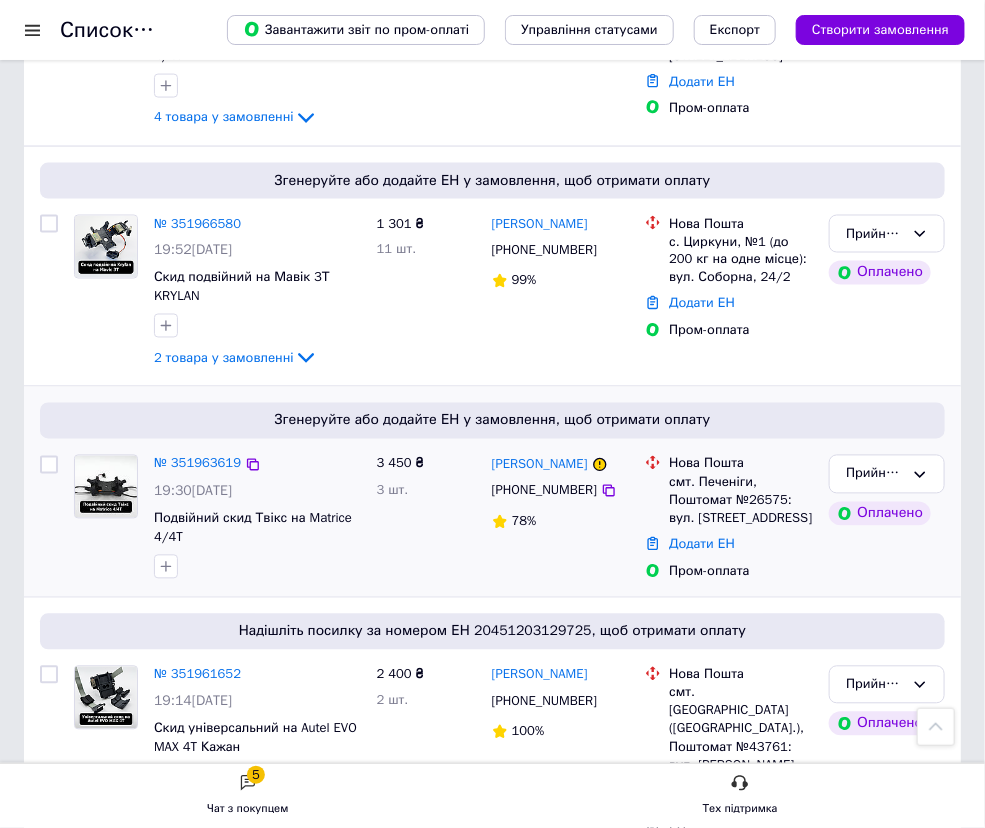 click on "3 450 ₴ 3 шт." at bounding box center [426, 518] 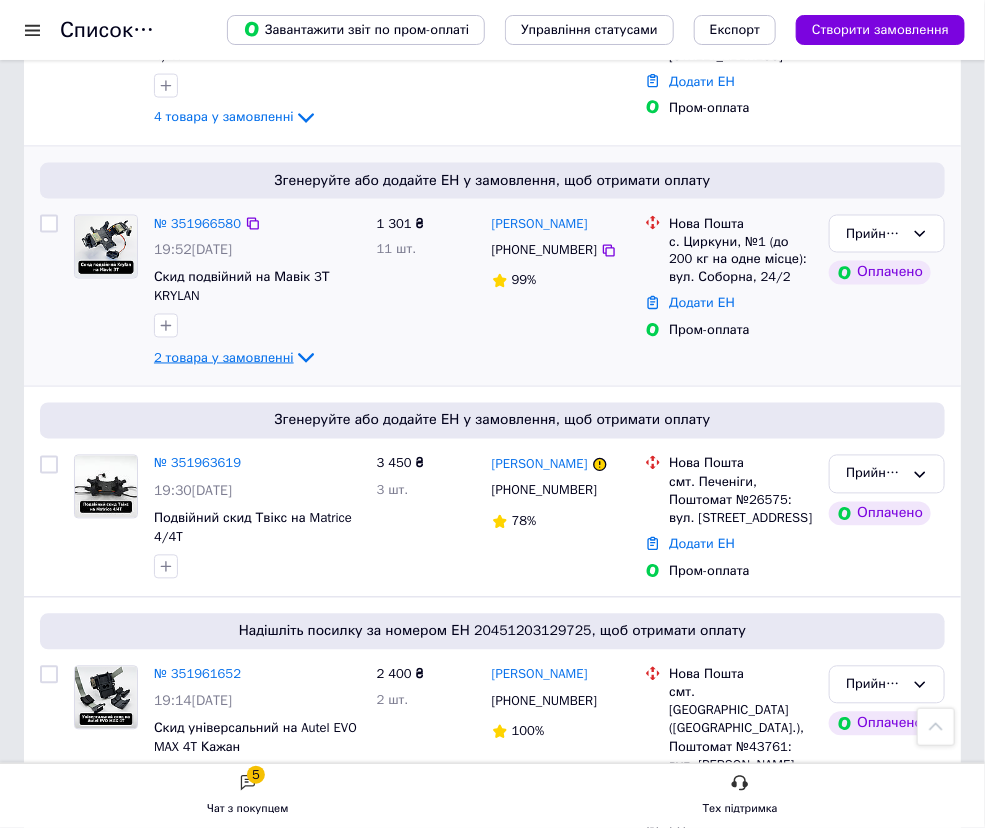 click on "2 товара у замовленні" at bounding box center (224, 357) 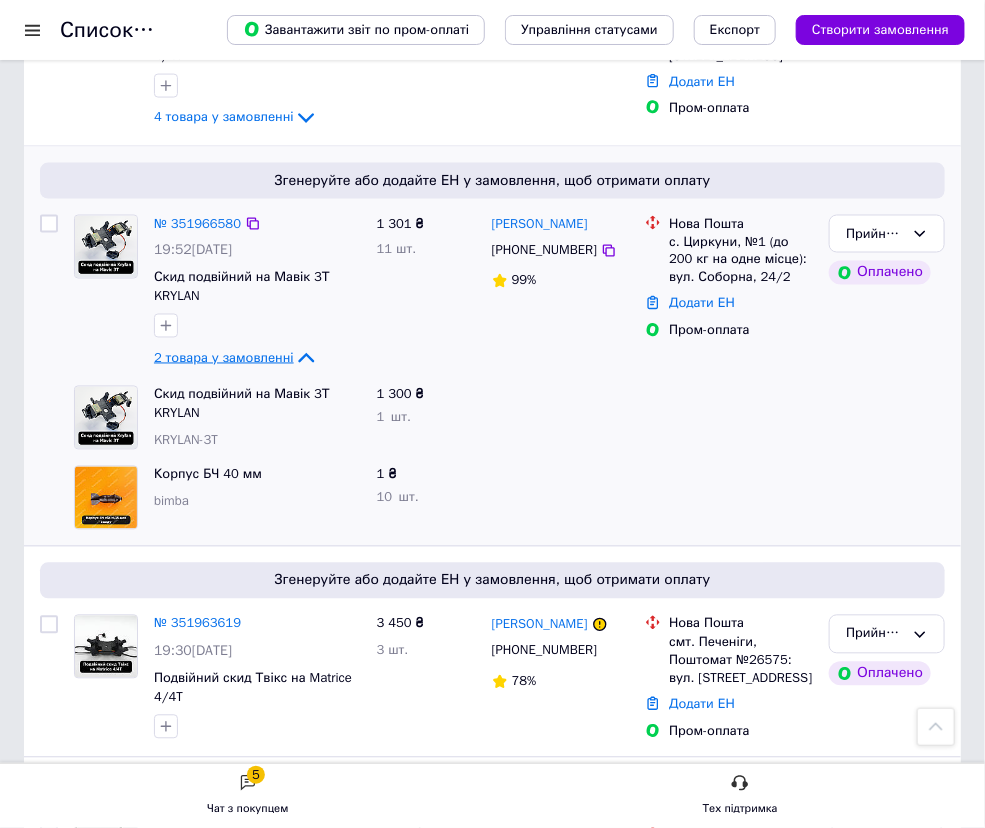 click on "2 товара у замовленні" at bounding box center (224, 357) 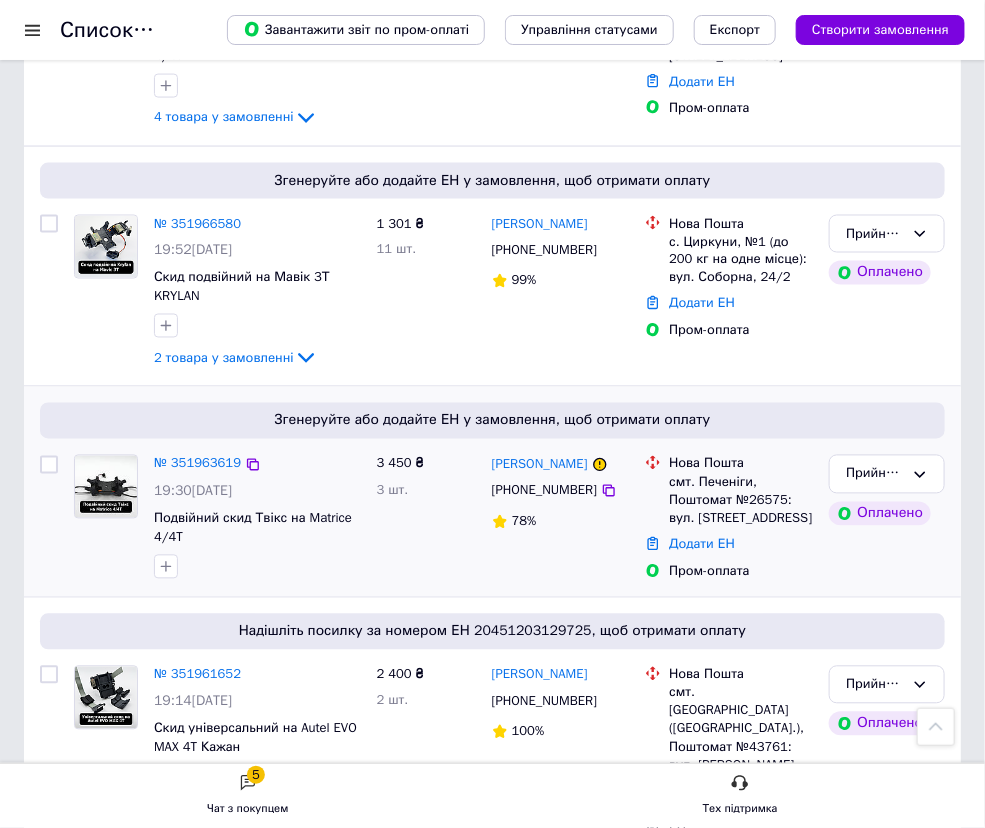 click on "3 450 ₴ 3 шт." at bounding box center [426, 518] 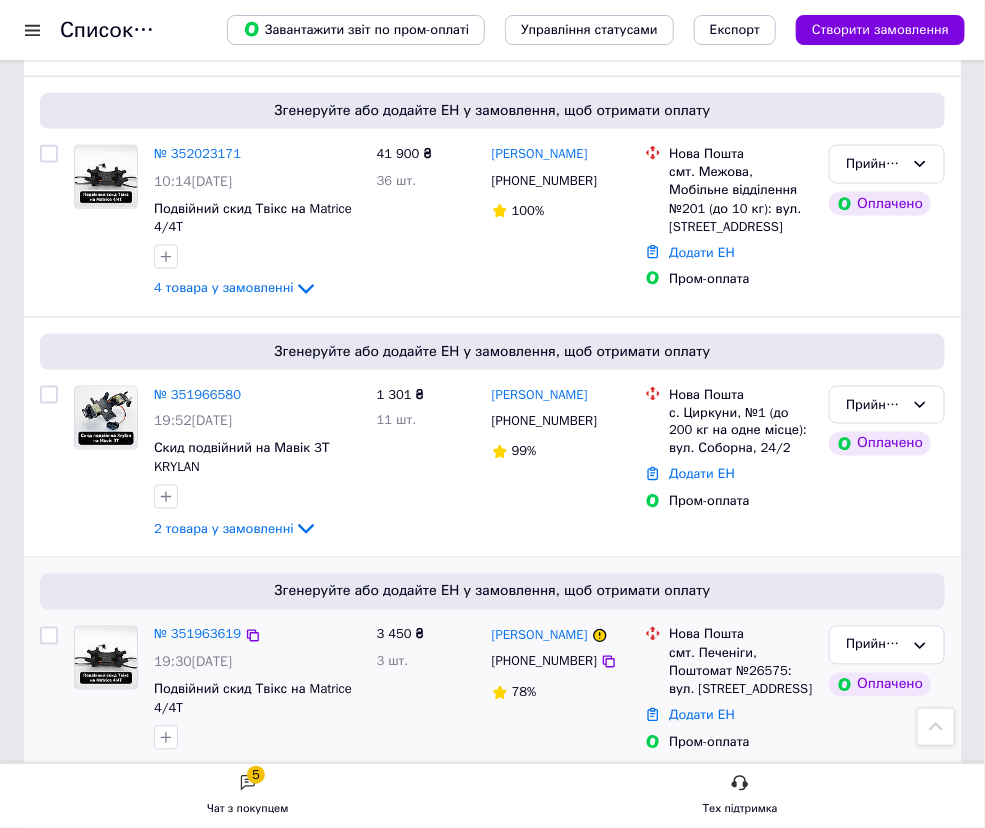 scroll, scrollTop: 653, scrollLeft: 0, axis: vertical 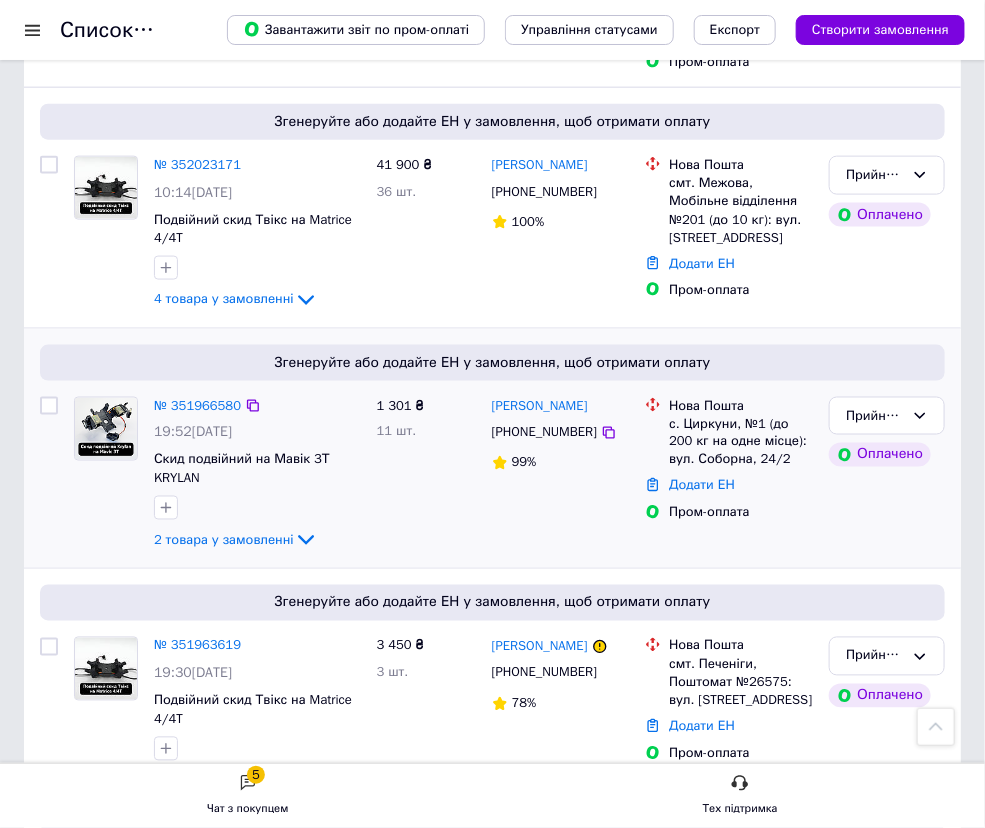 click at bounding box center [49, 406] 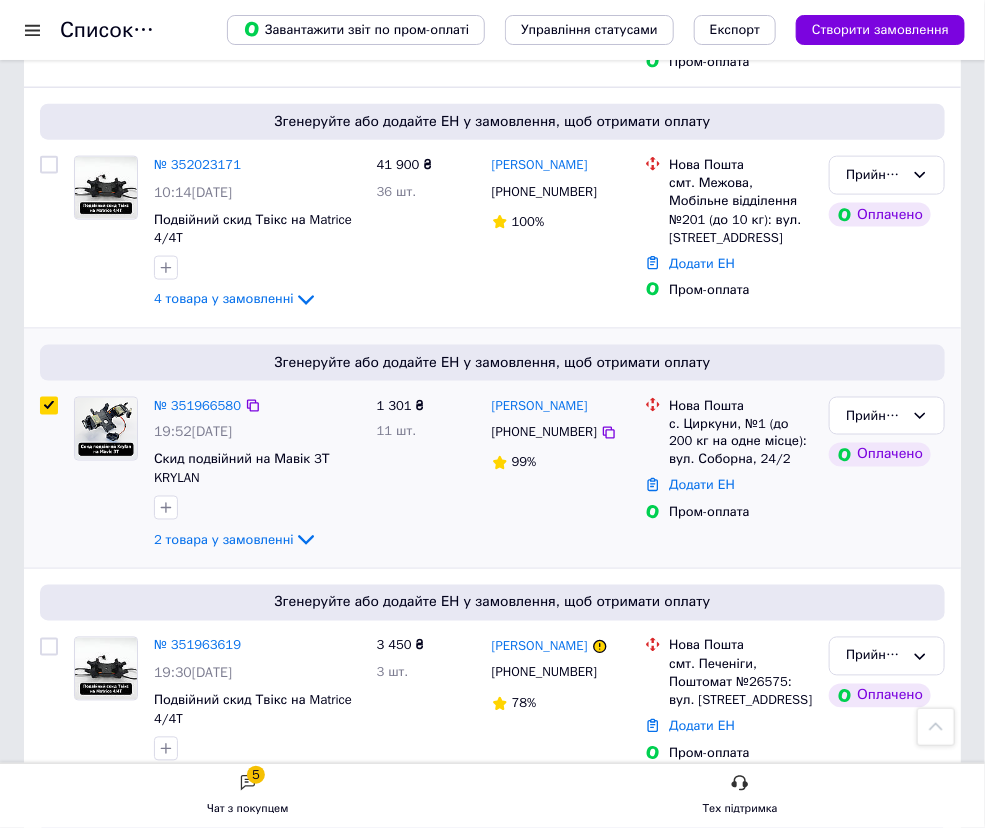 checkbox on "true" 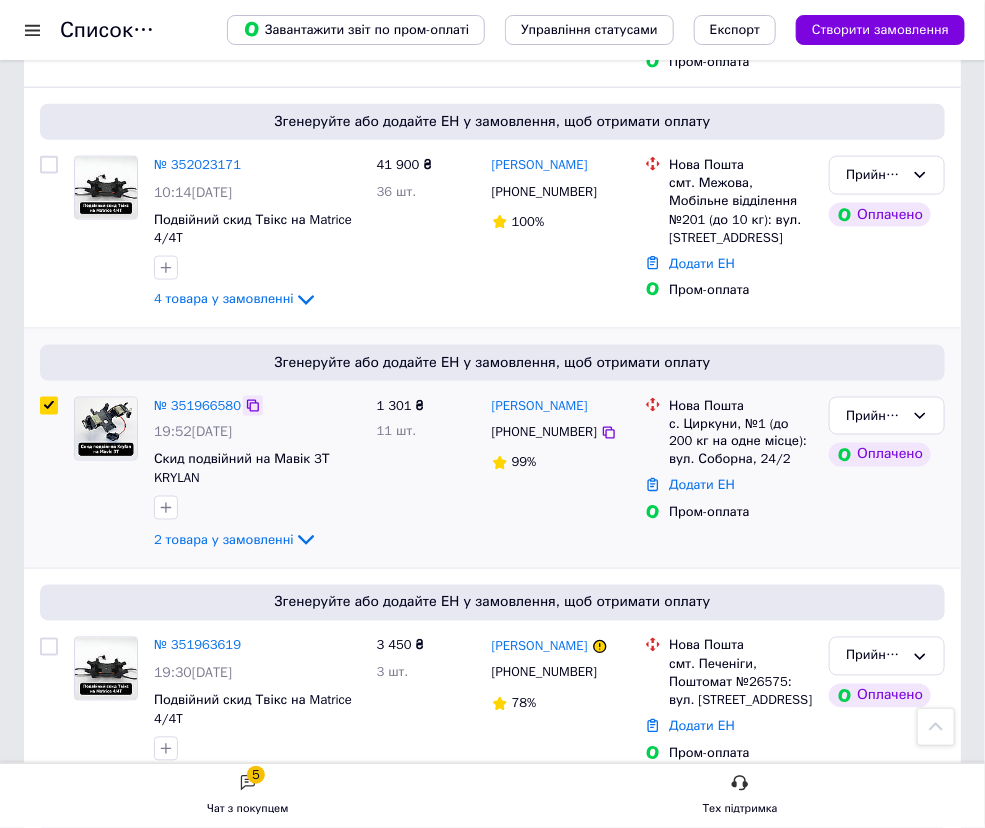 click 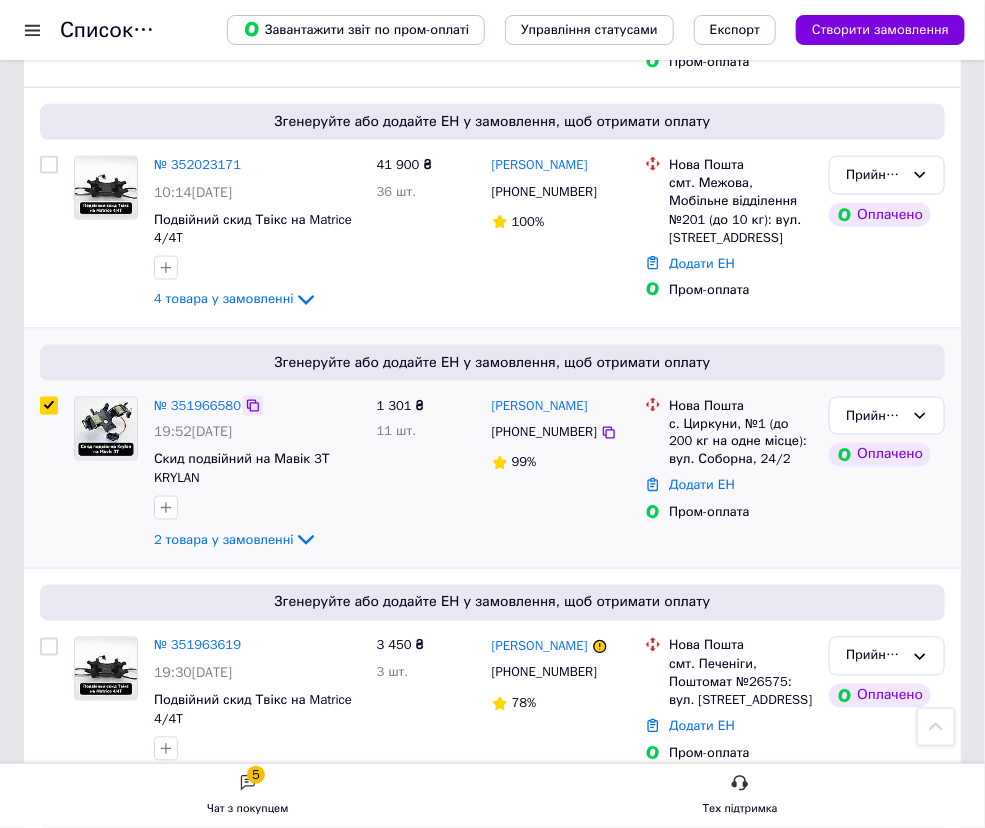 click 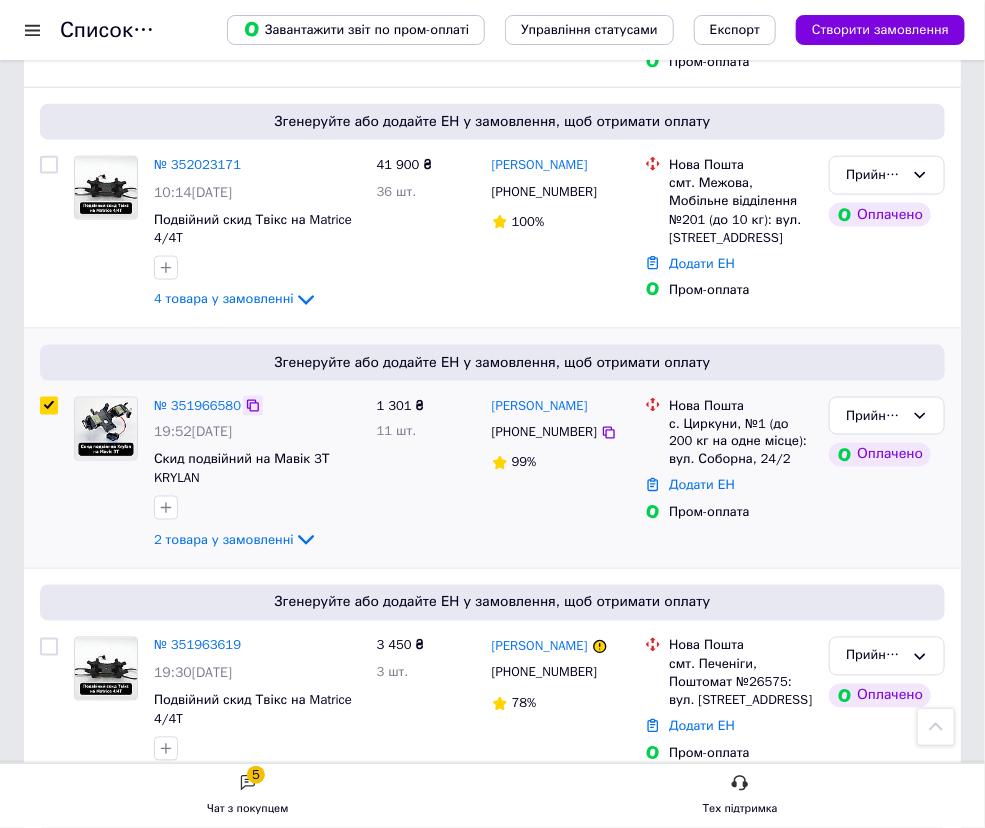 click 